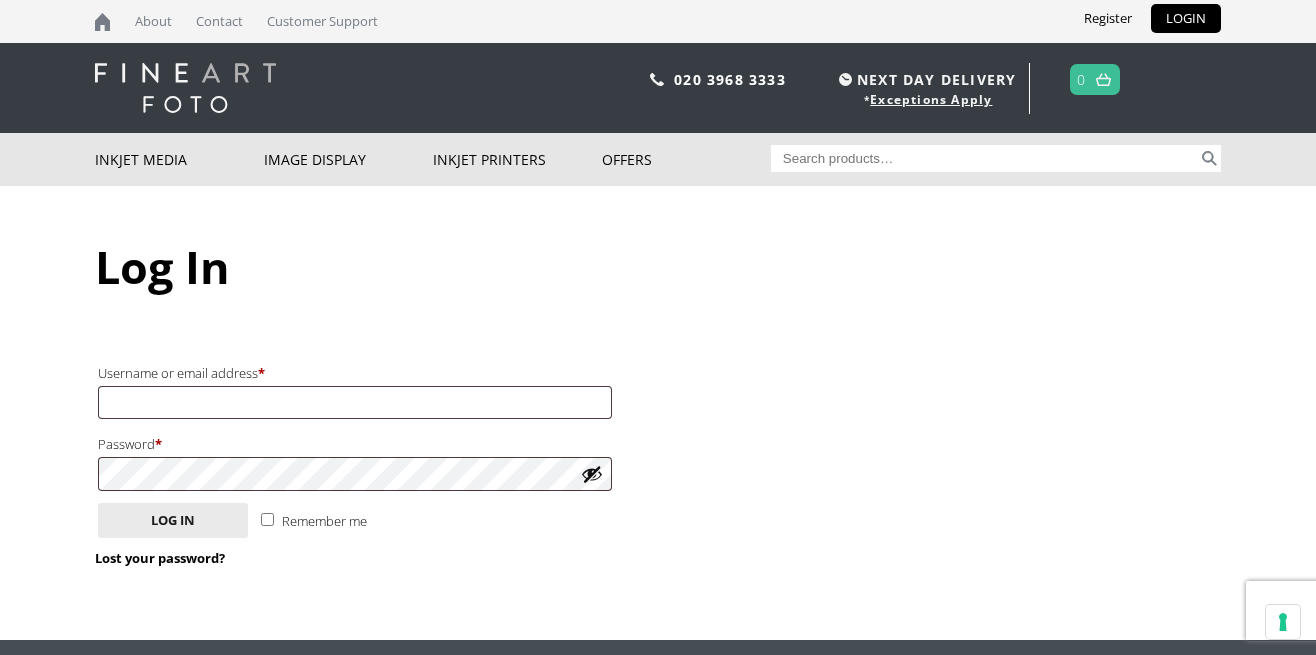 scroll, scrollTop: 0, scrollLeft: 0, axis: both 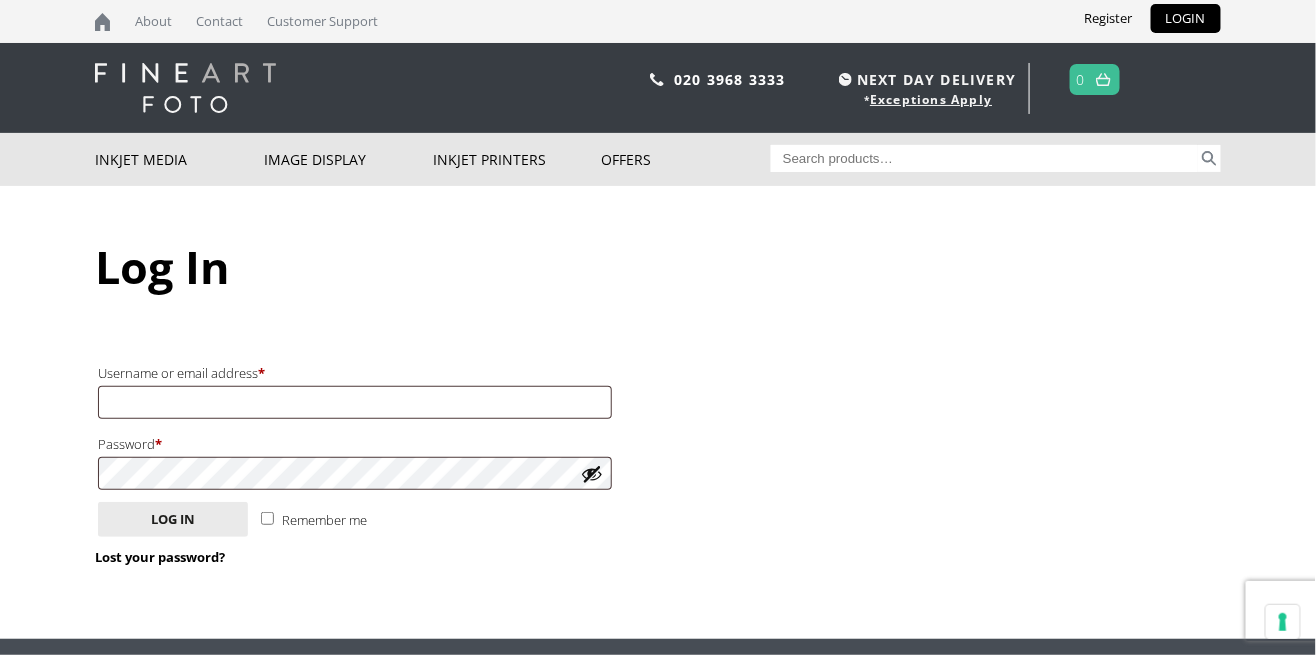 click on "Image Display" at bounding box center [348, 159] 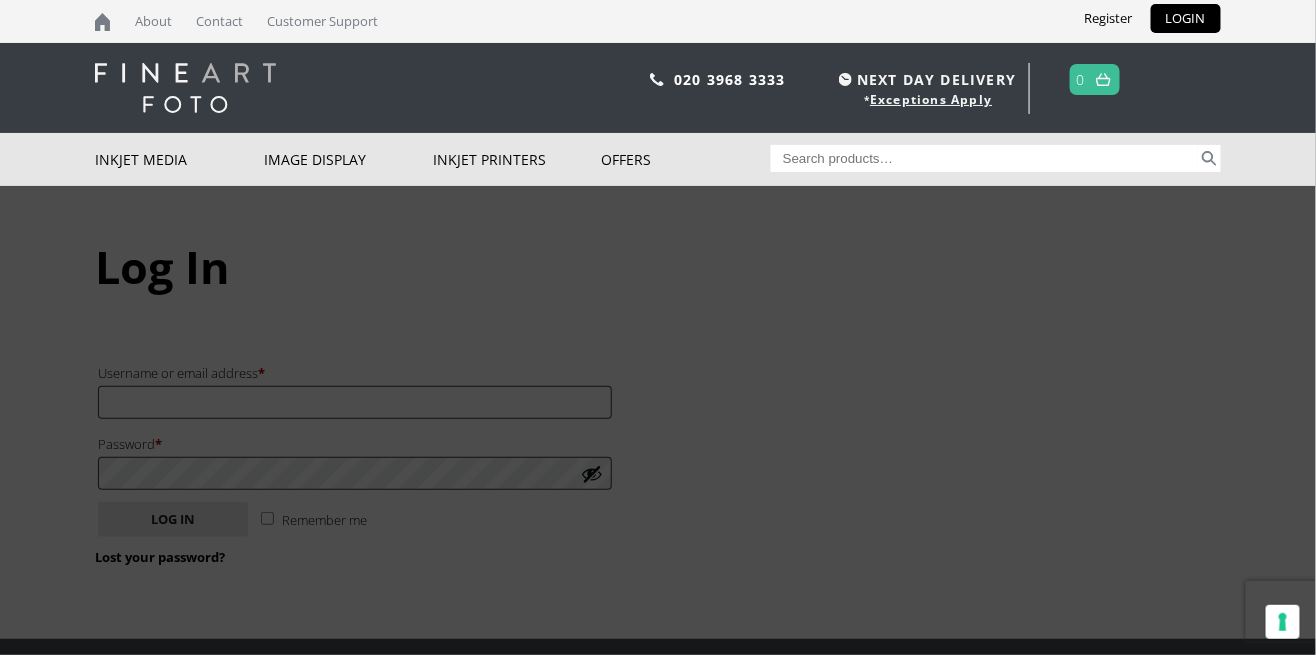 click on "Photo Panels" at bounding box center (0, 0) 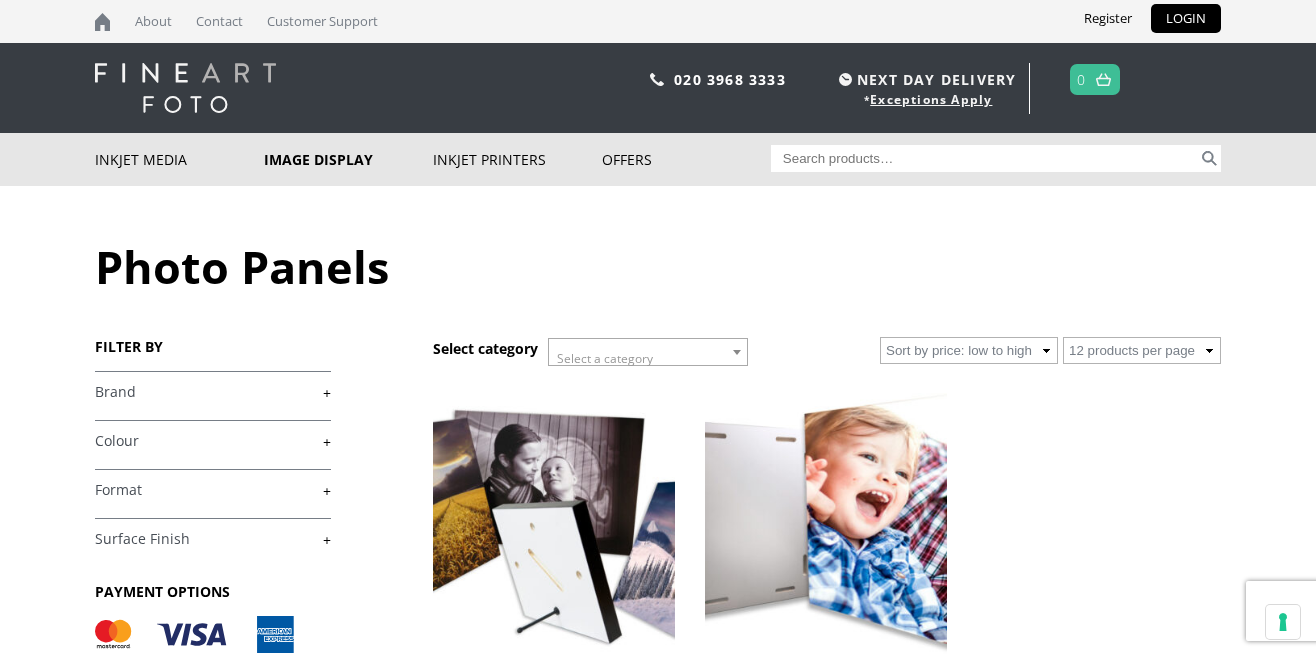 scroll, scrollTop: 0, scrollLeft: 0, axis: both 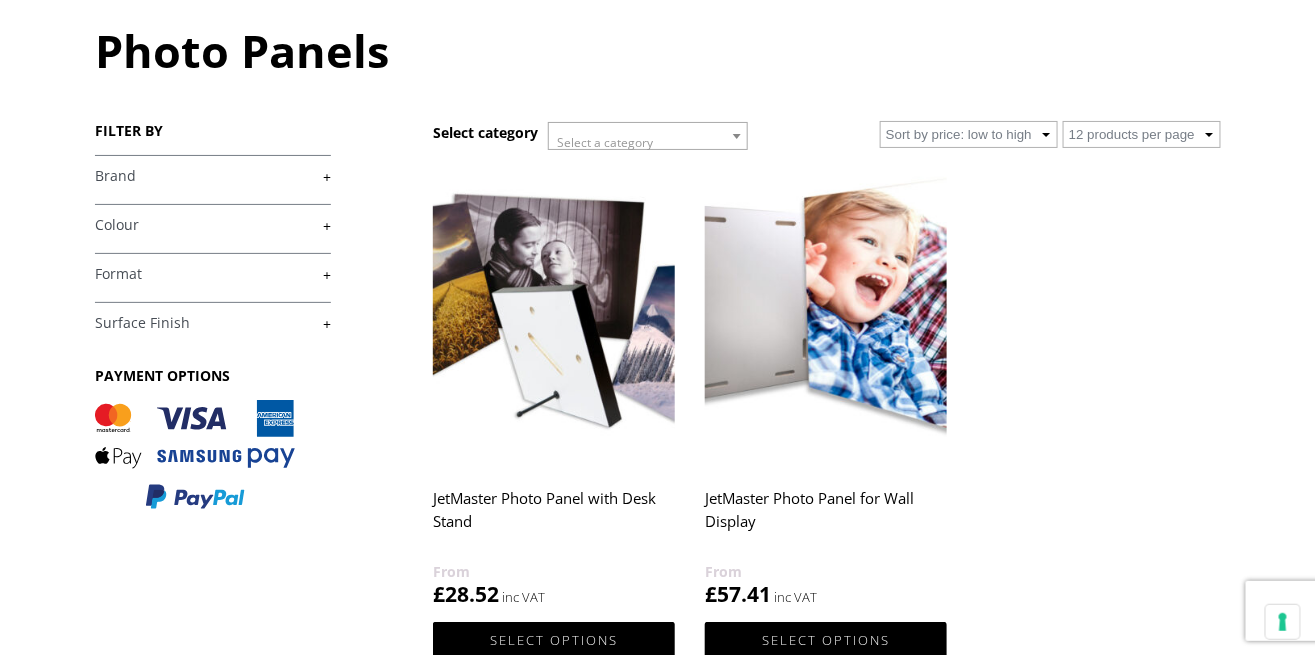 click at bounding box center [826, 315] 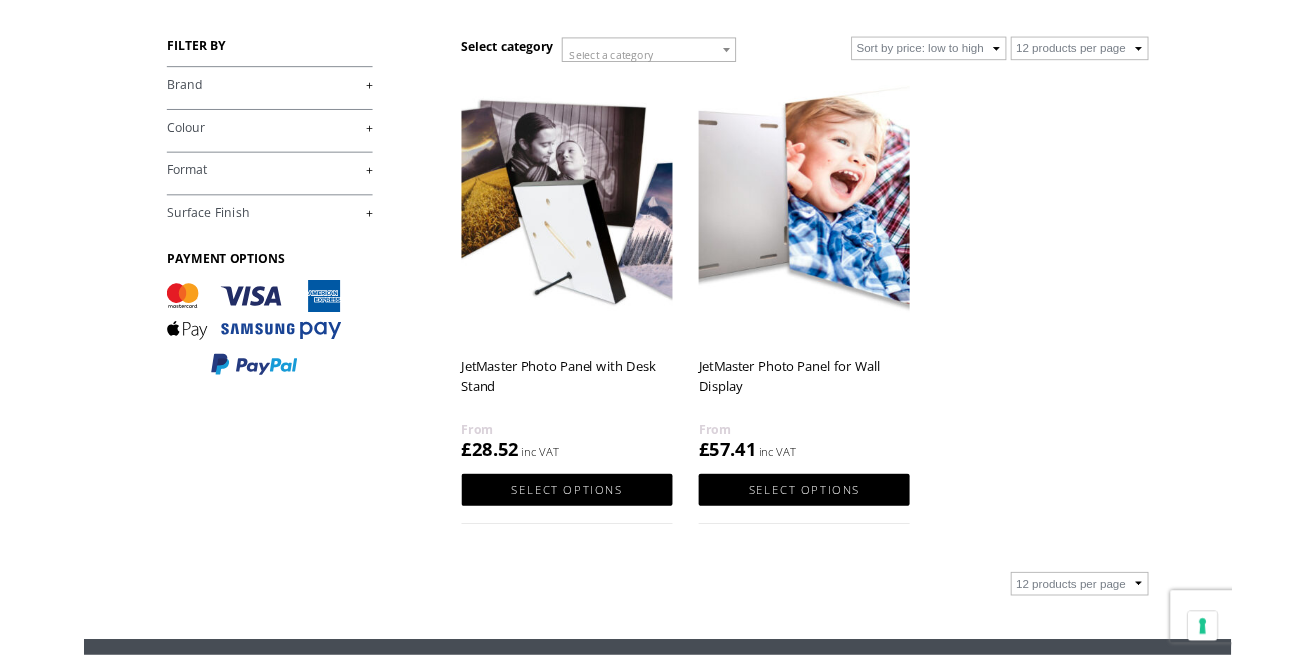 scroll, scrollTop: 312, scrollLeft: 0, axis: vertical 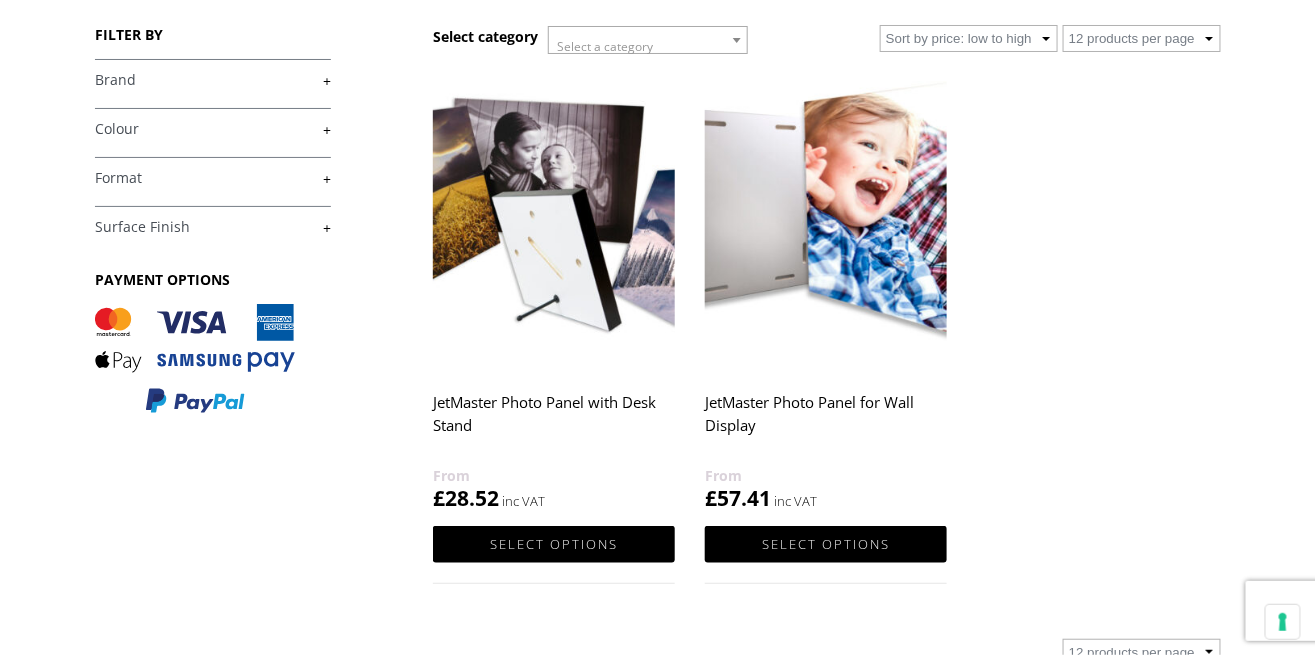 click at bounding box center [554, 219] 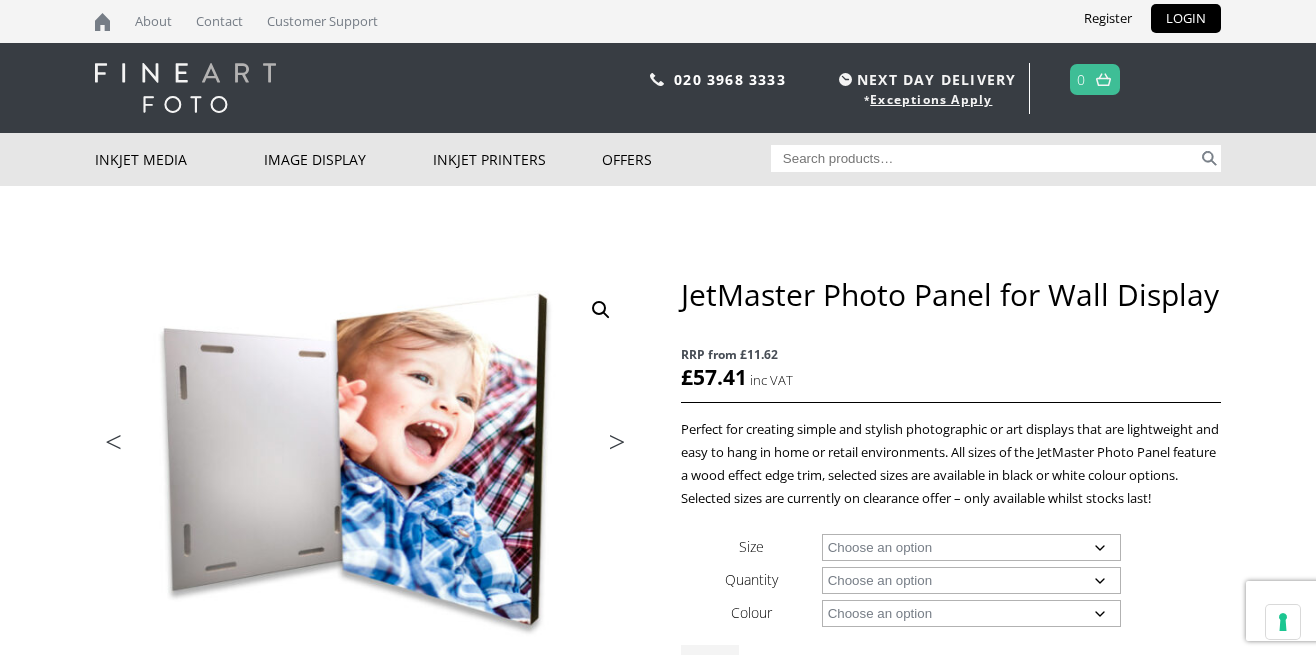 scroll, scrollTop: 0, scrollLeft: 0, axis: both 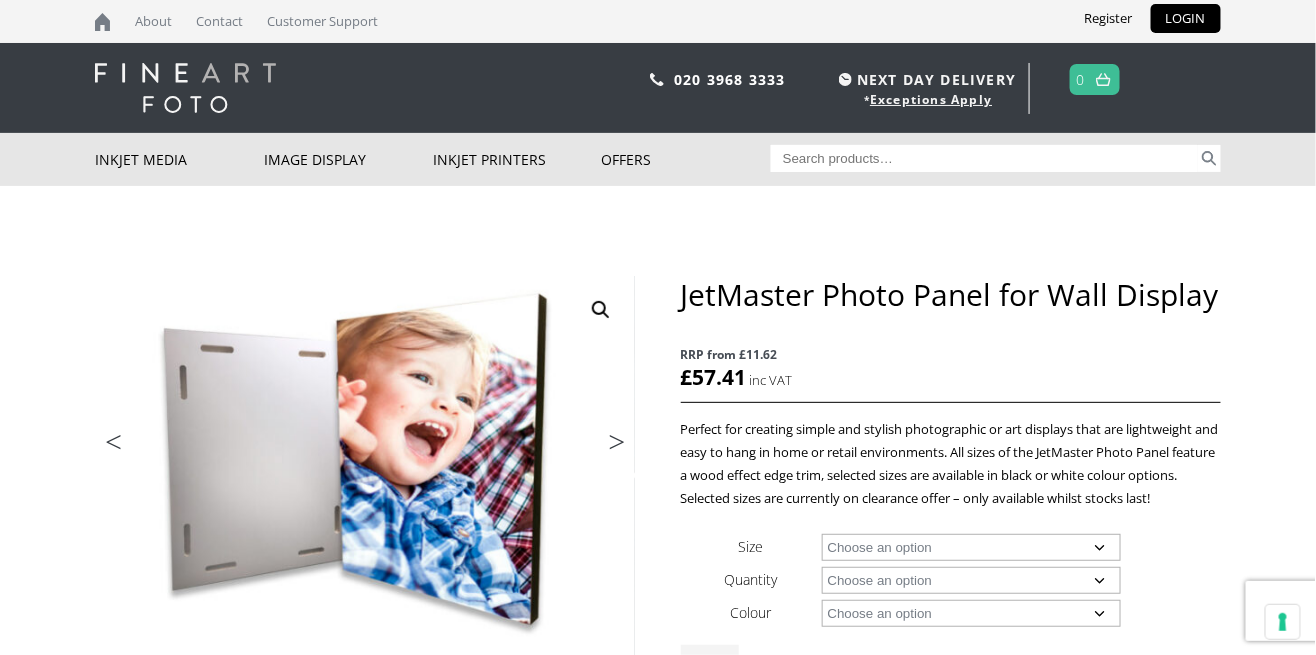 click on "Choose an option 12" x 12" 12" x 16" 16" x 16" 16" x 20" 16" x 24" 24" x 24" 24" x 30" 28" x 28"" 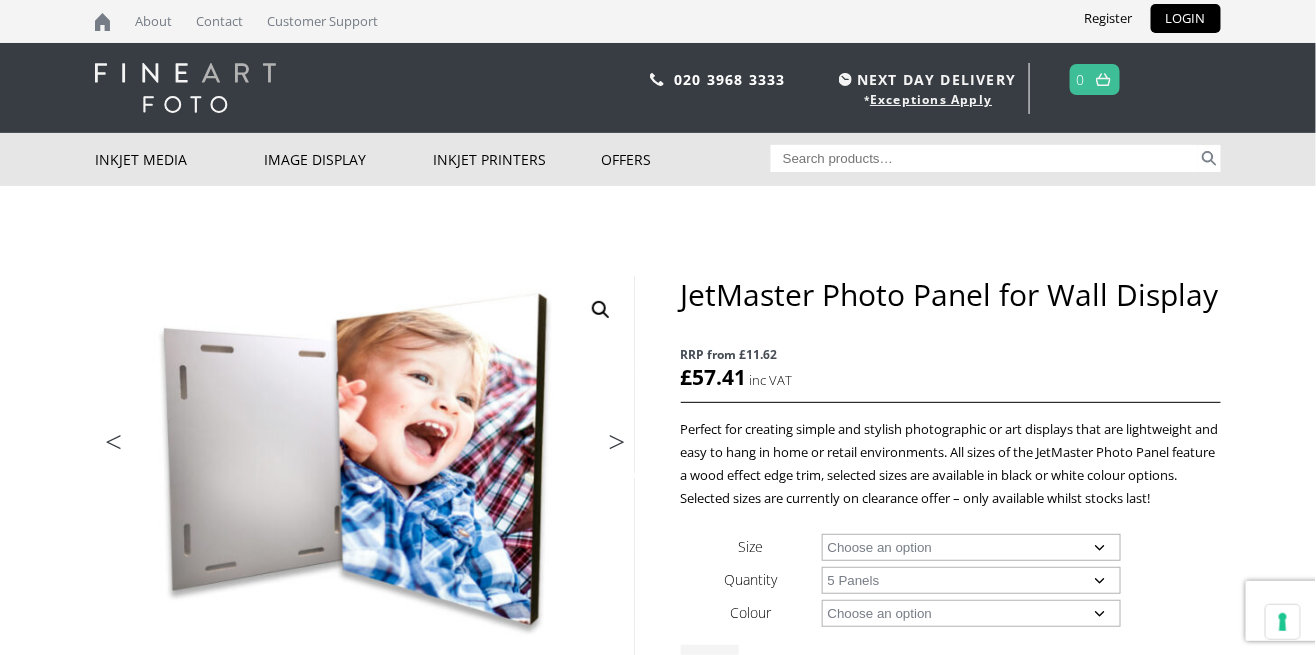 select on "5-panels" 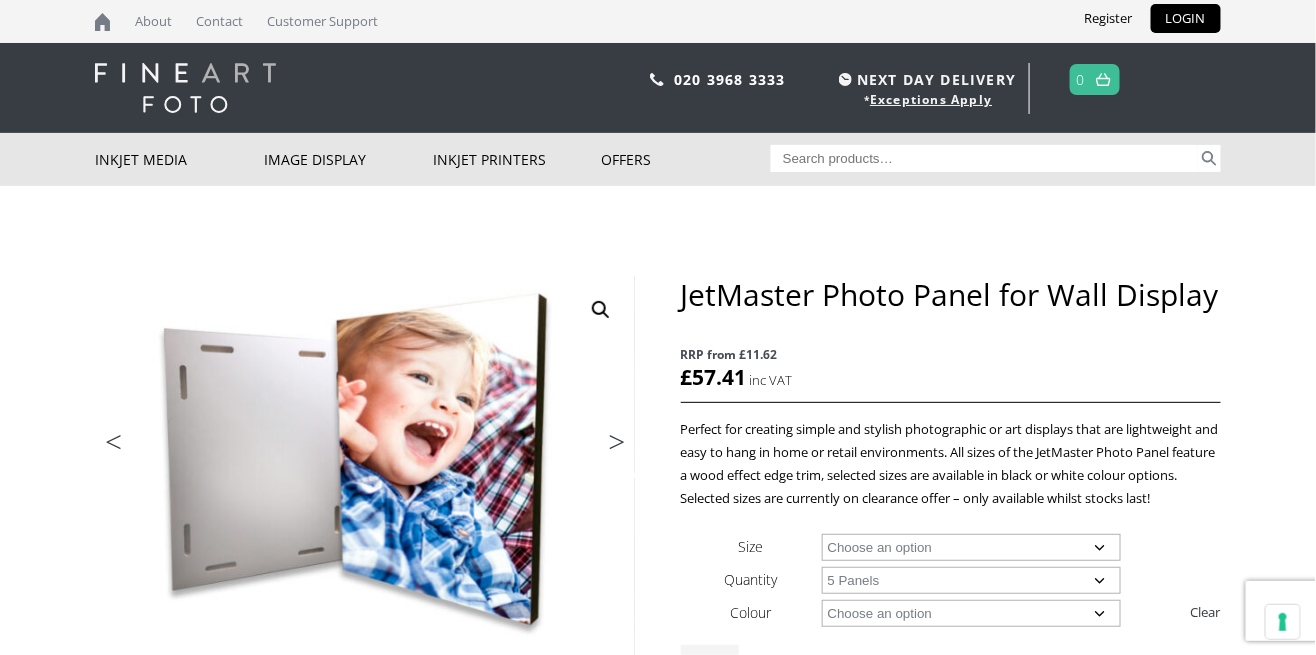 click on "Choose an option Black White" 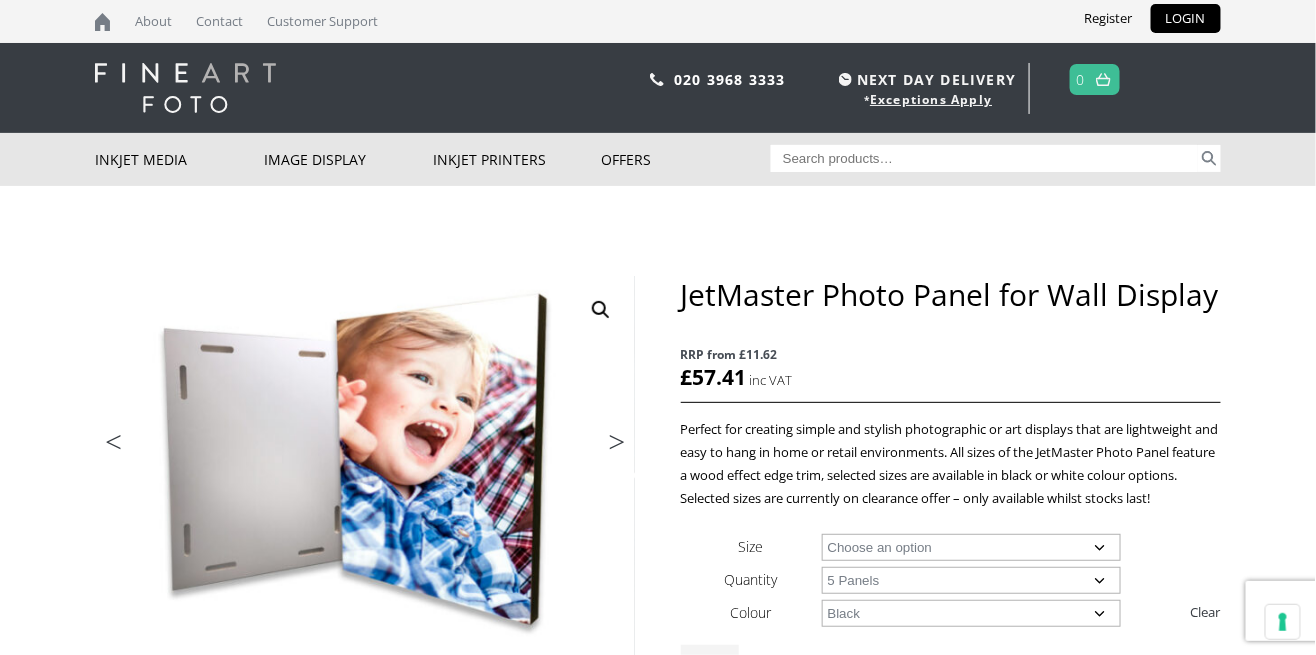 select on "5-panels" 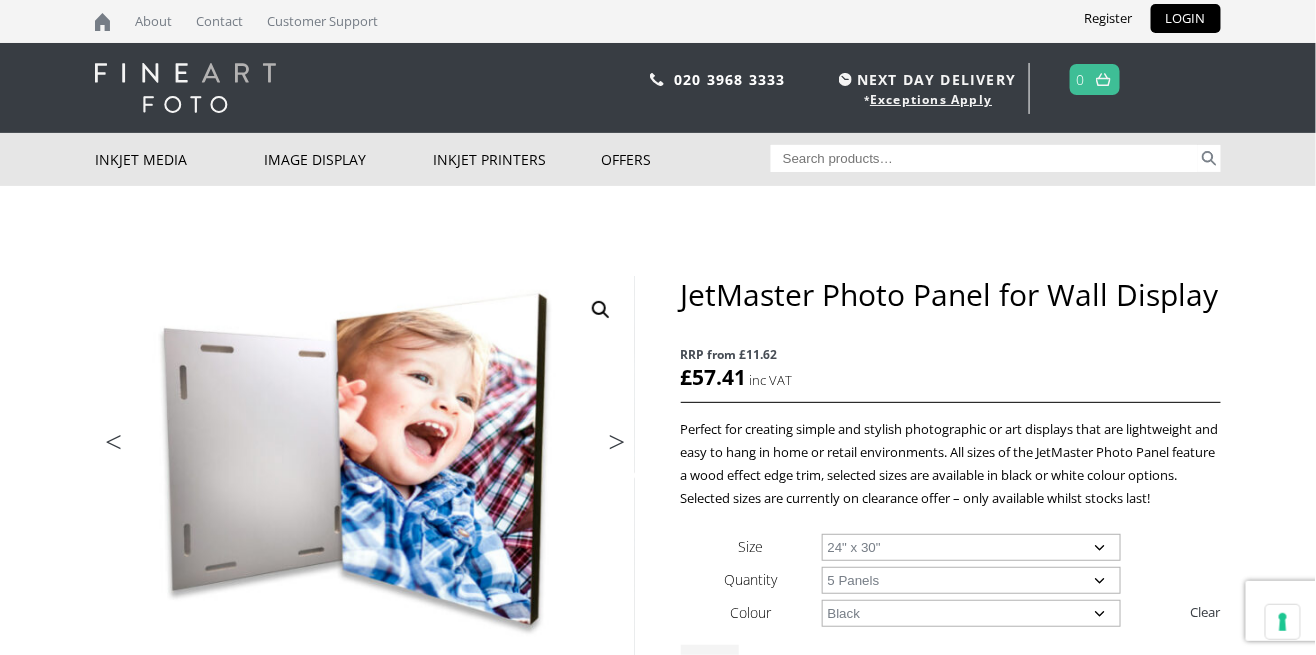 select on "black" 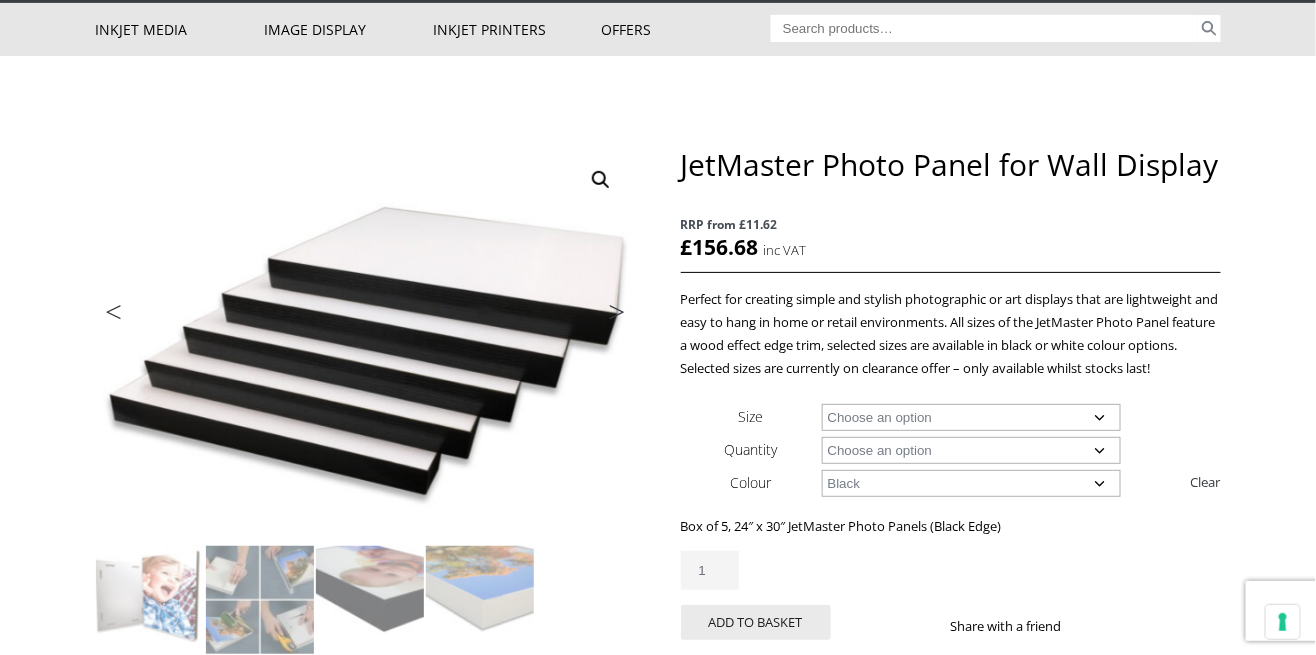 scroll, scrollTop: 131, scrollLeft: 0, axis: vertical 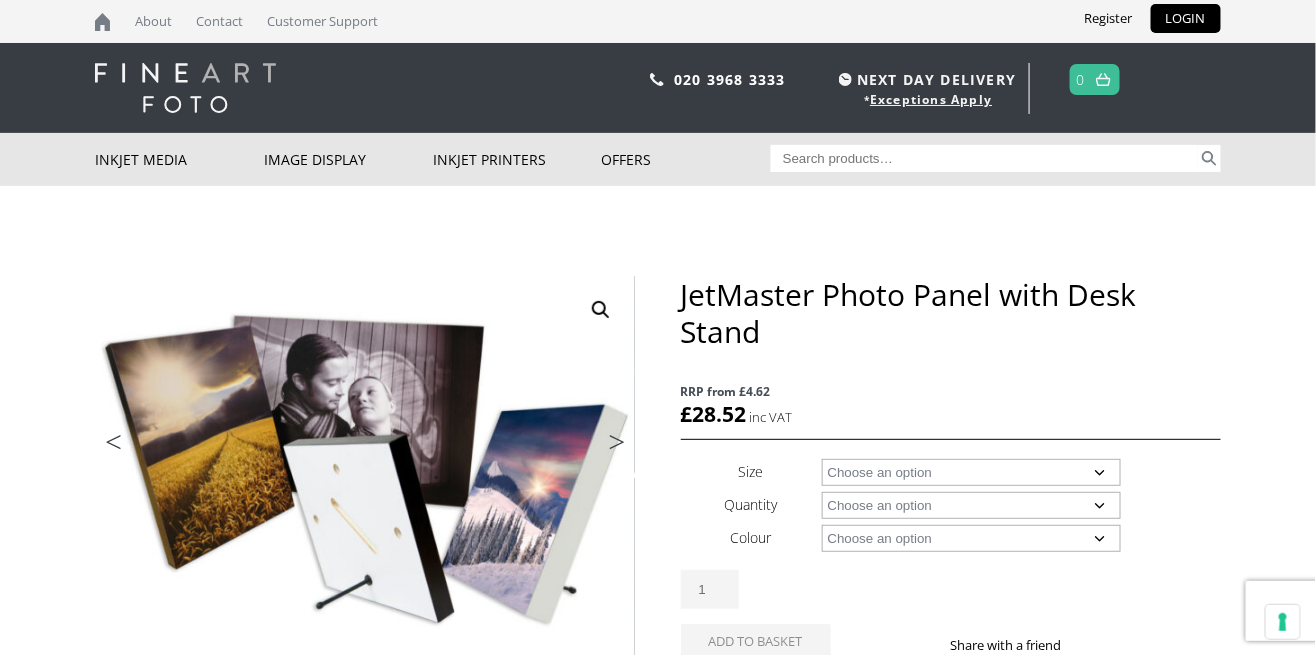 click on "Choose an option A4 A3 A3+ 5" x 5" 5" x 7" 6" x 8" 8" x 8" 8" x 10" 8" x 20" 8" x 12" 11" x 14"" 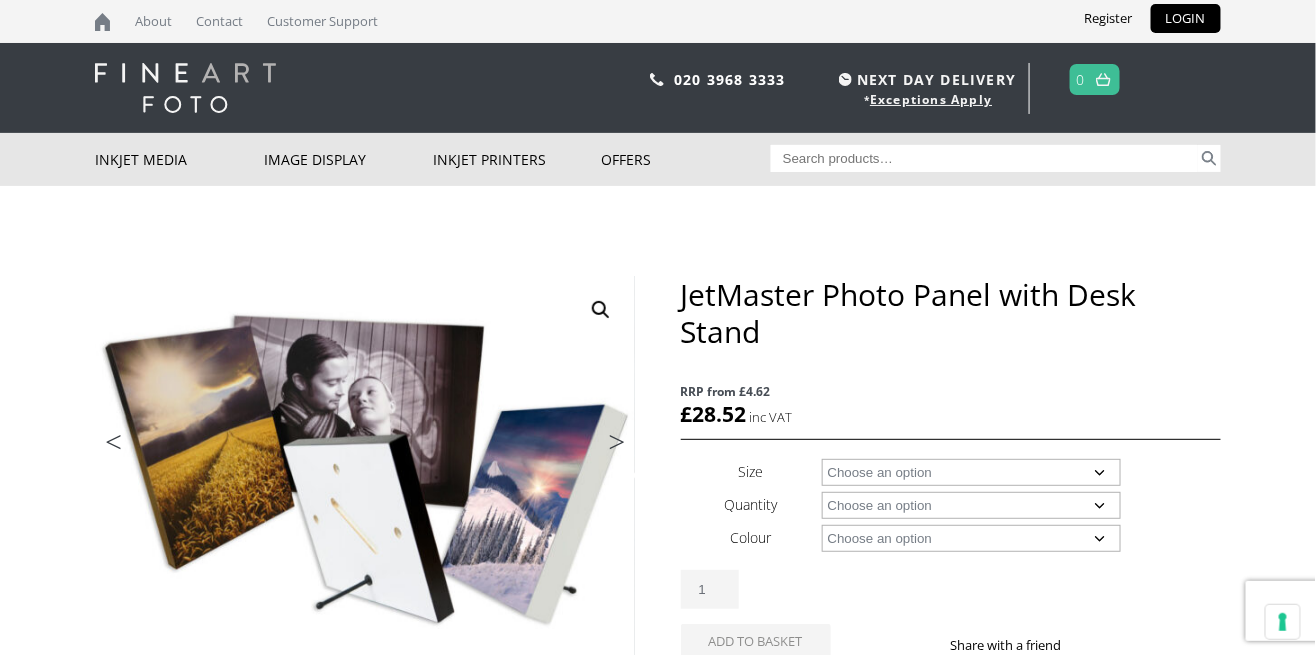 scroll, scrollTop: 0, scrollLeft: 0, axis: both 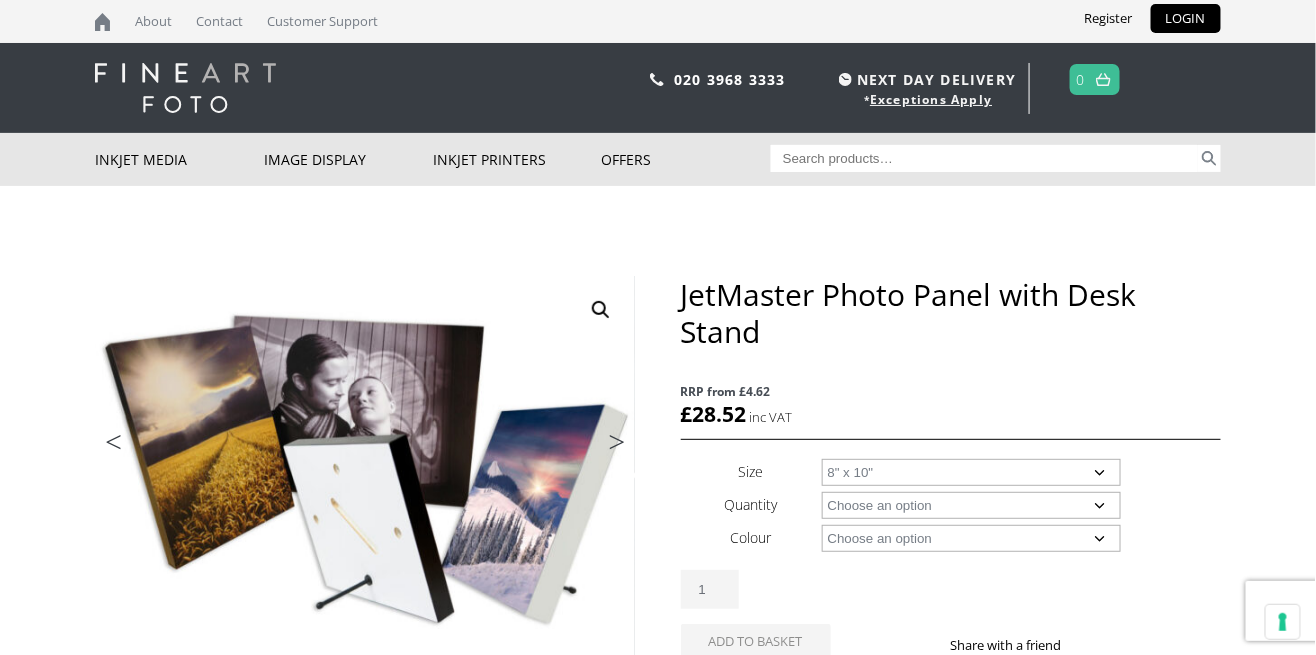 select on "8-x-10" 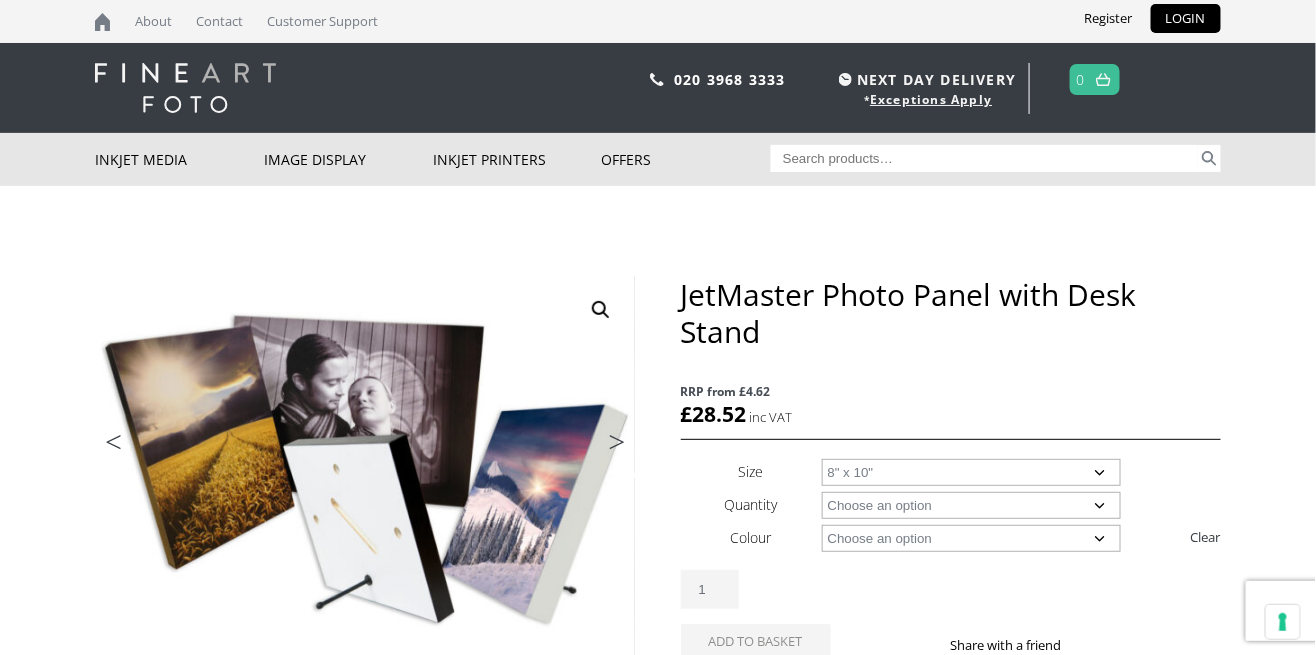 click on "Choose an option 10 Panels with Desk Stands" 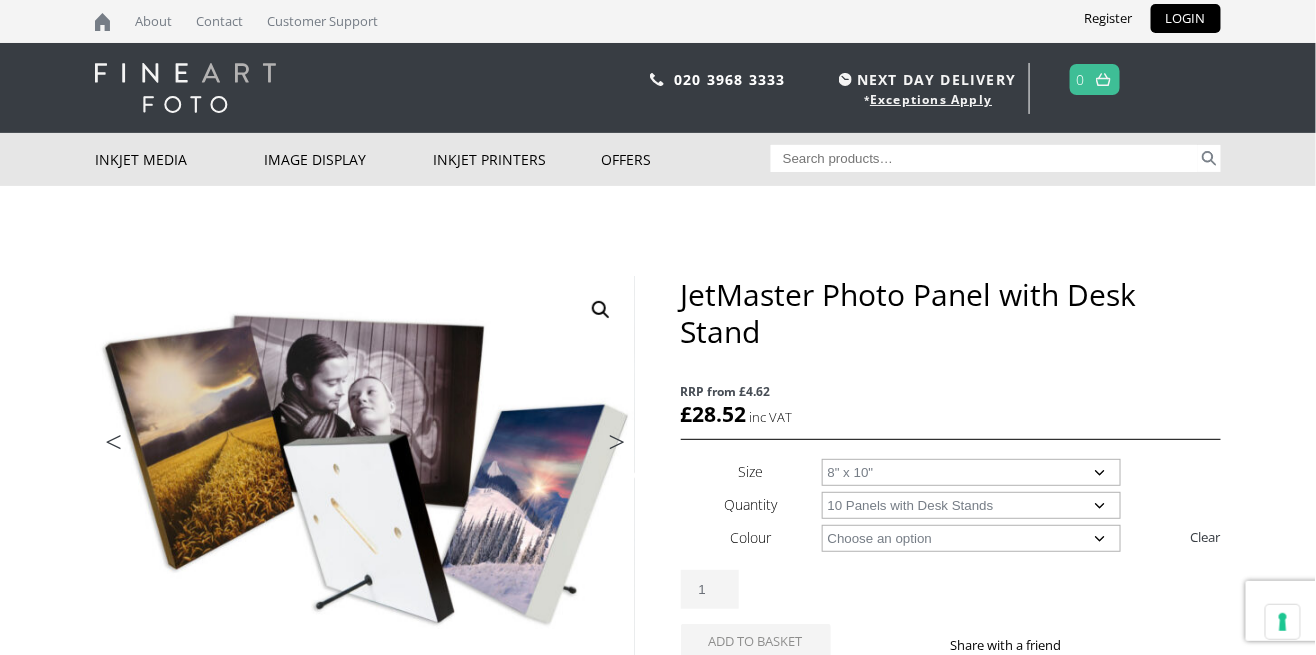 select on "8-x-10" 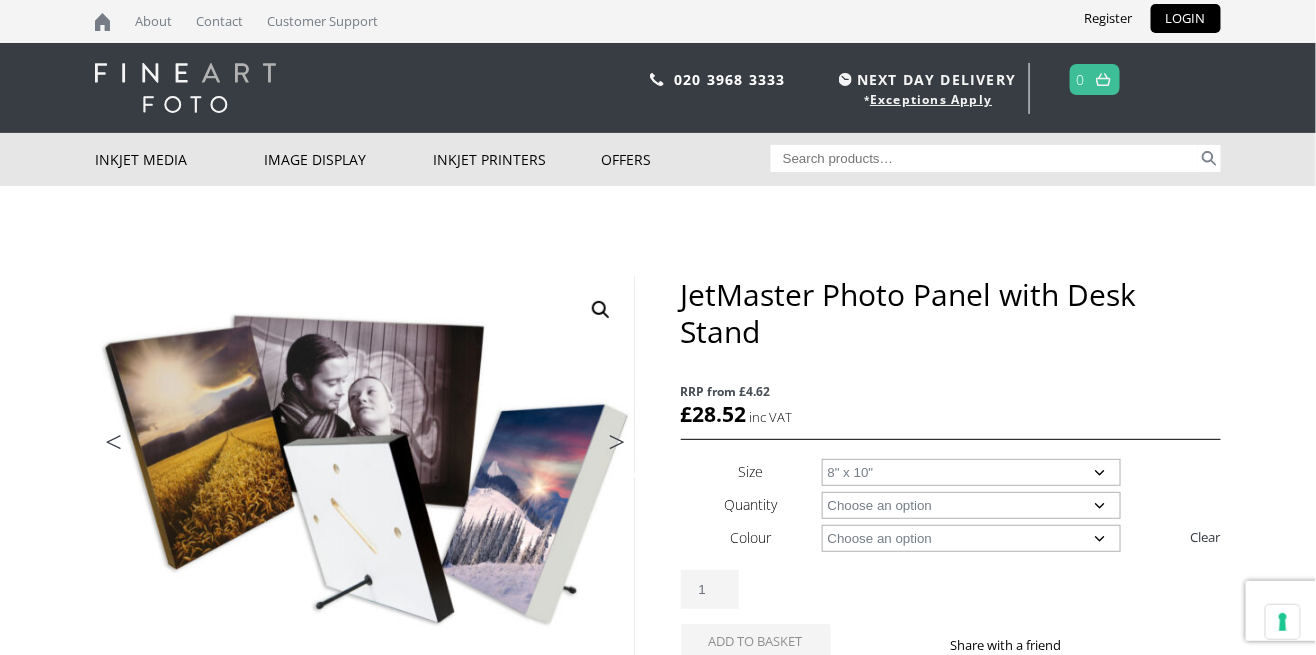 click on "Choose an option Black White" 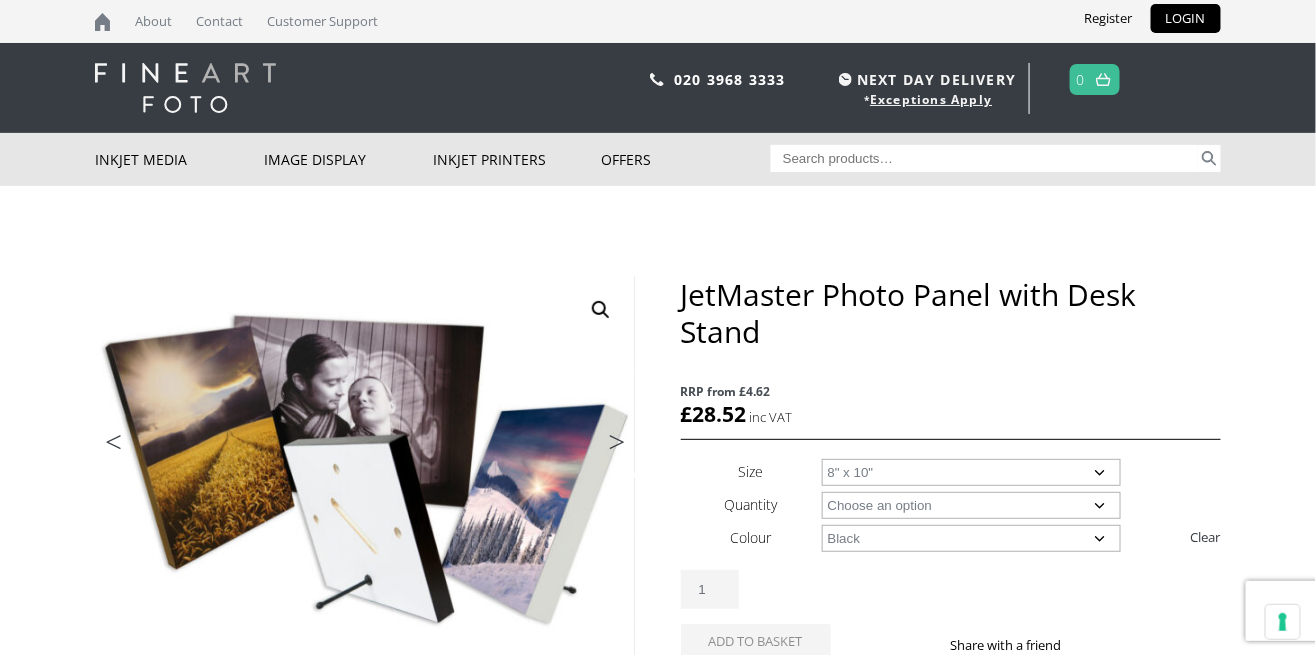 select on "8-x-10" 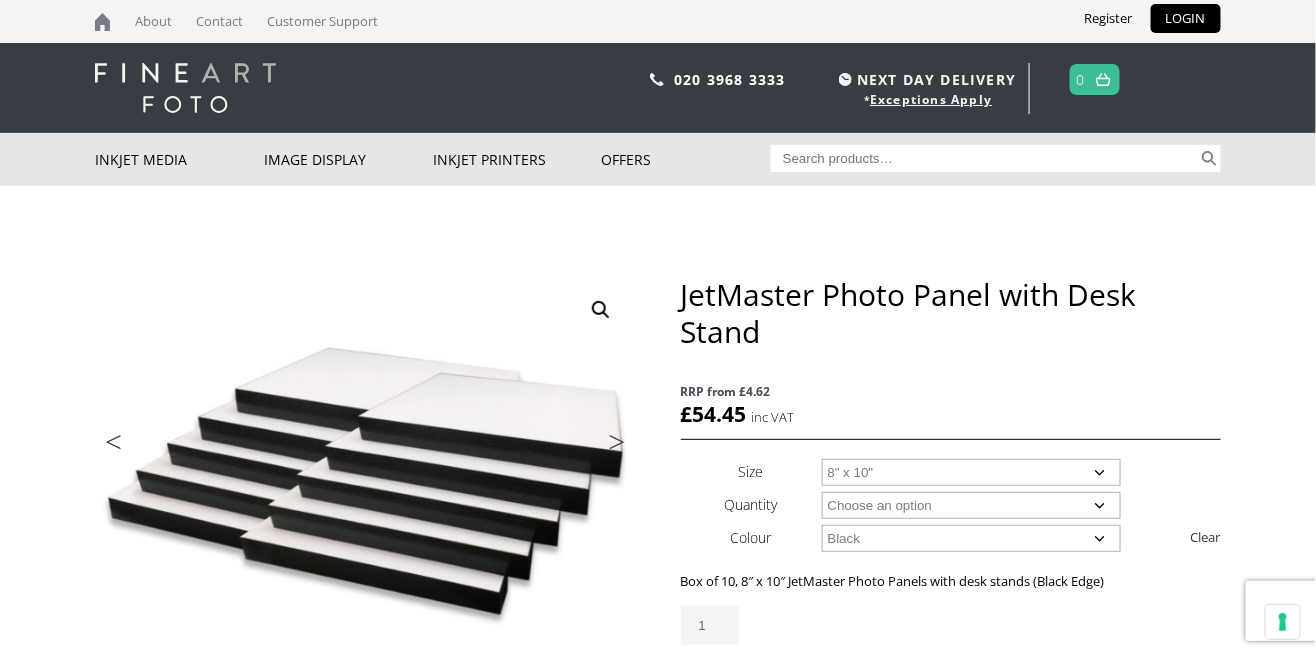 click on "Choose an option Black White" 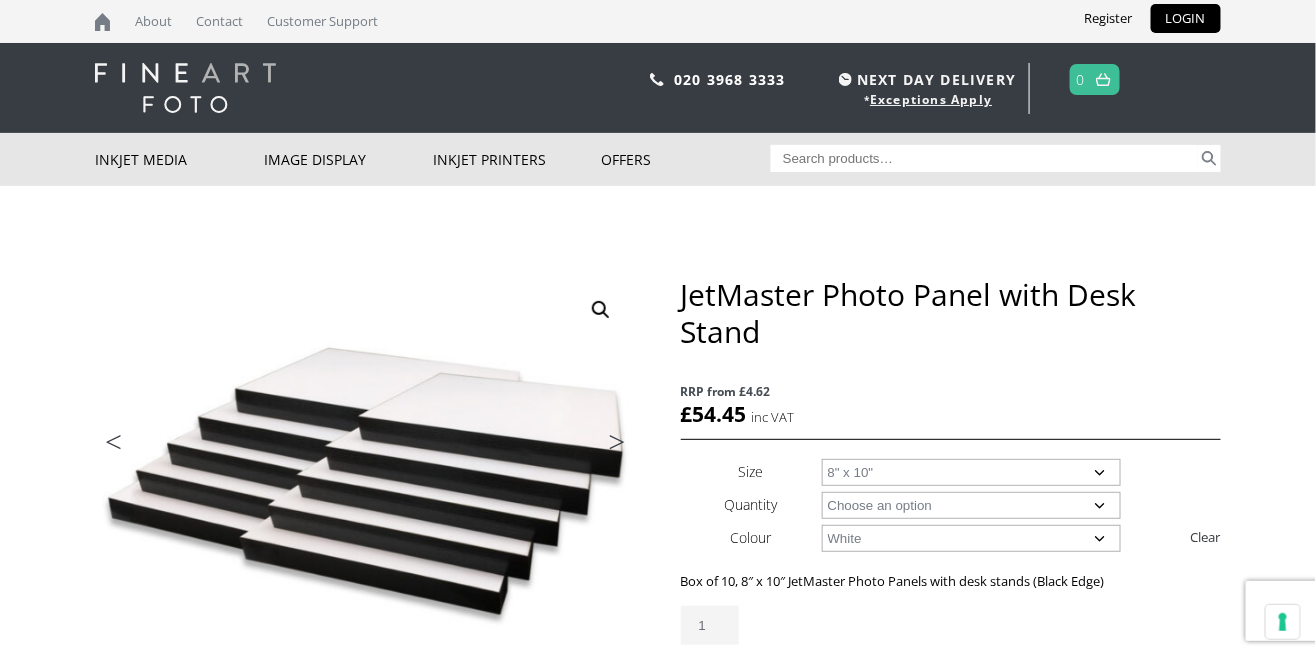 select on "8-x-10" 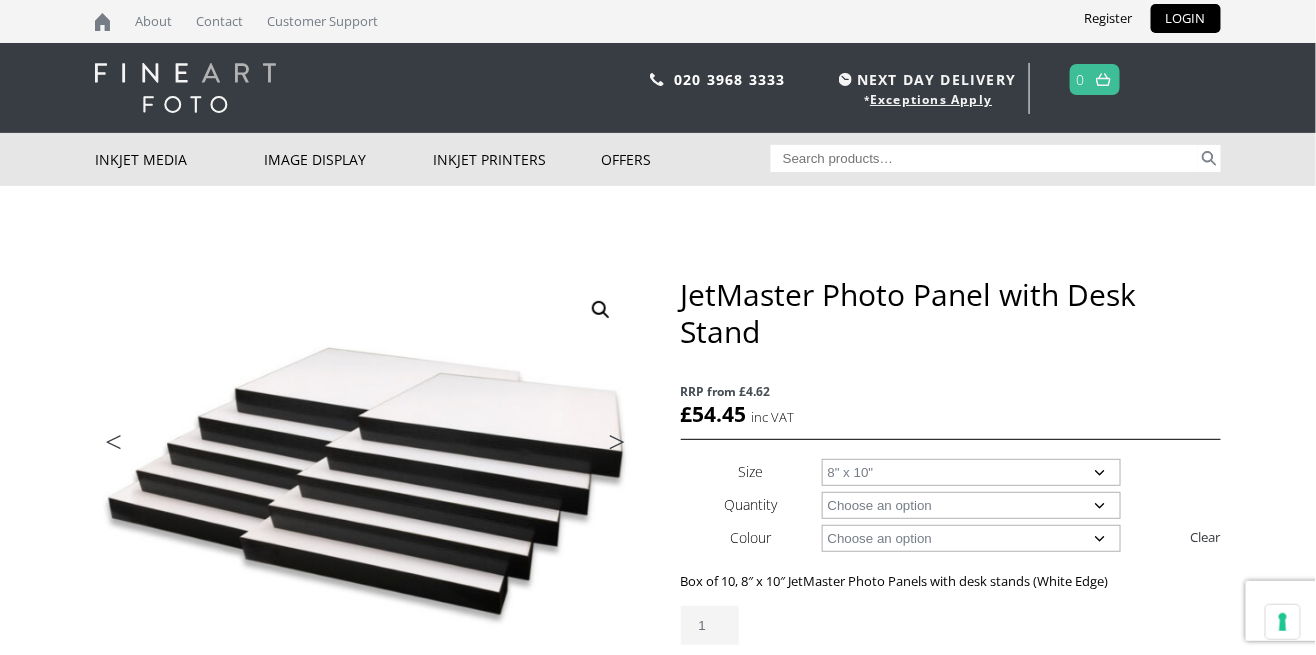 click on "Choose an option 10 Panels with Desk Stands" 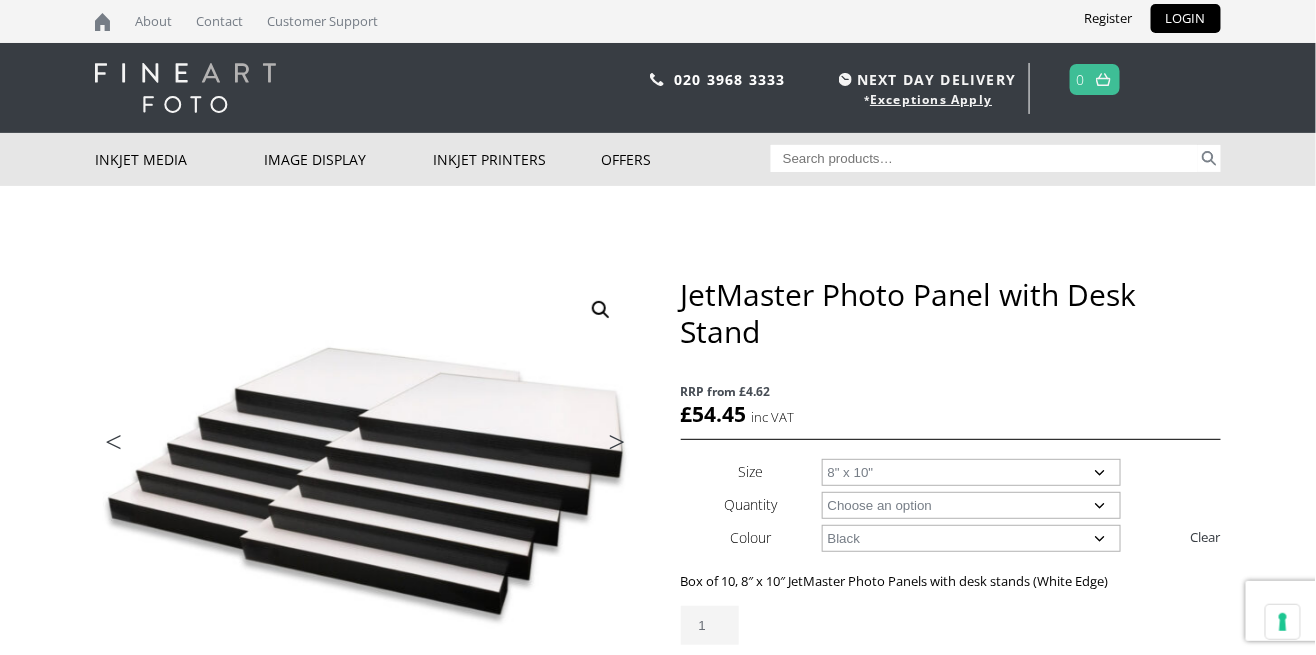 select on "8-x-10" 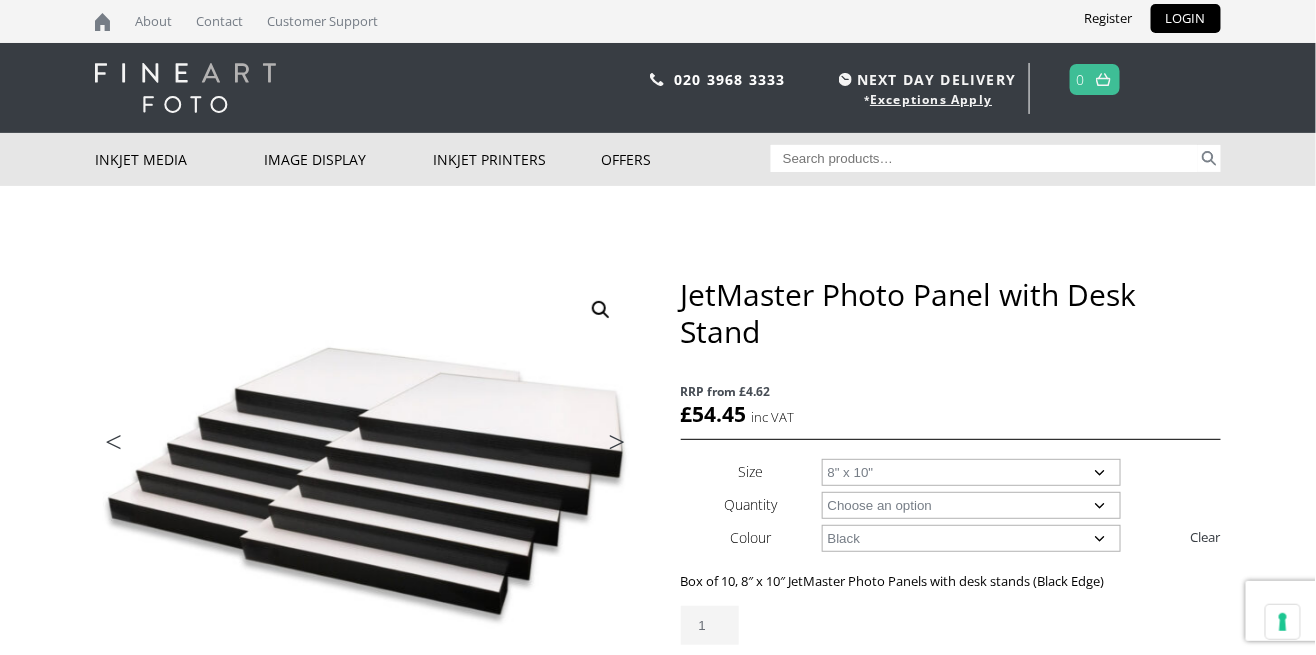 click on "Choose an option Black White" 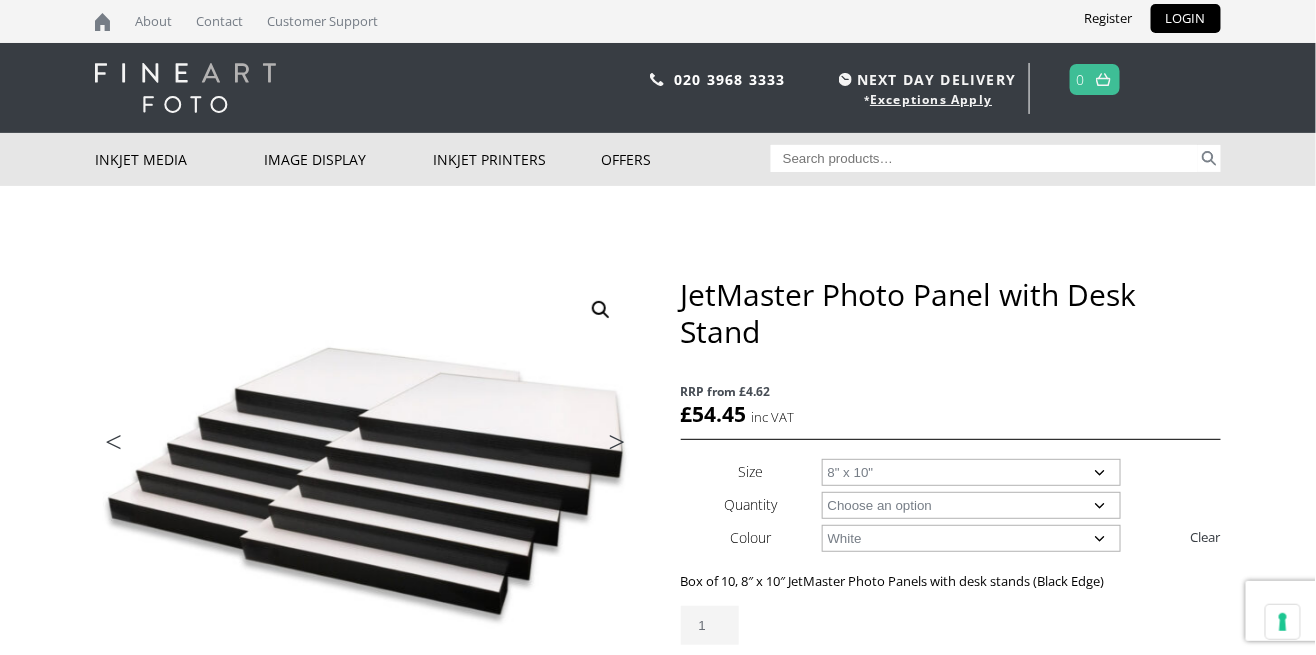 select on "8-x-10" 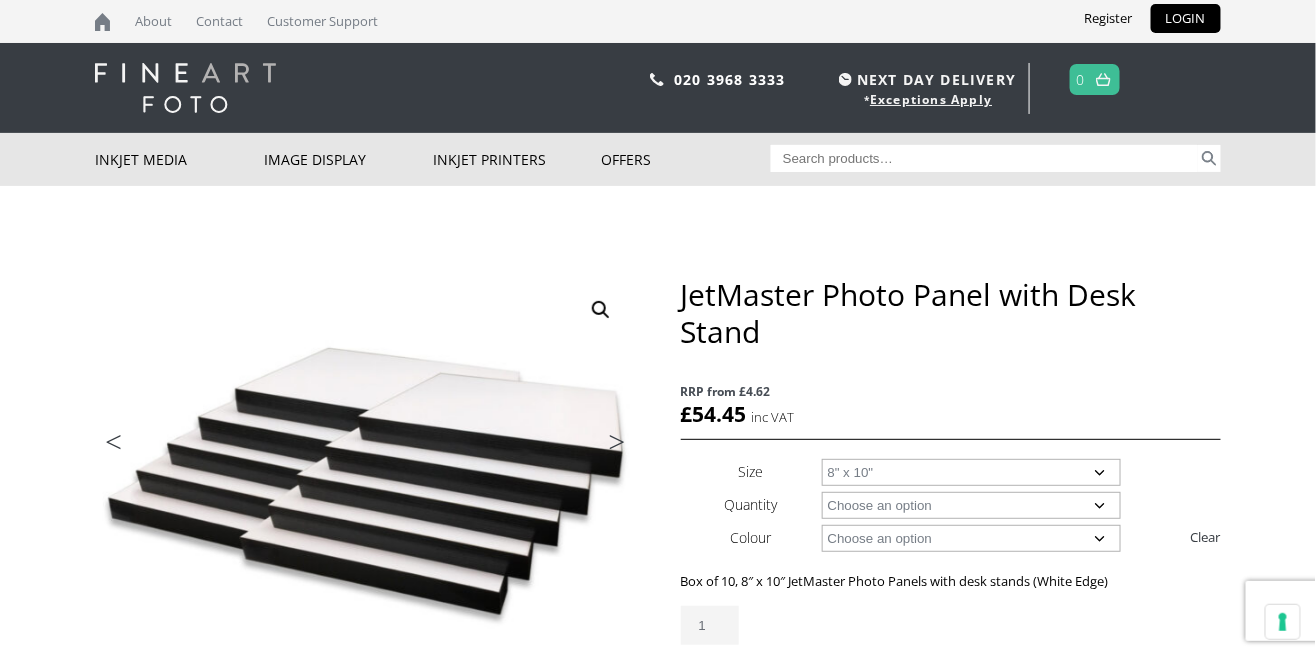 click on "Choose an option 5" x 5" 5" x 7" 6" x 8" 8" x 8" 8" x 10" 8" x 12" 11" x 14"" 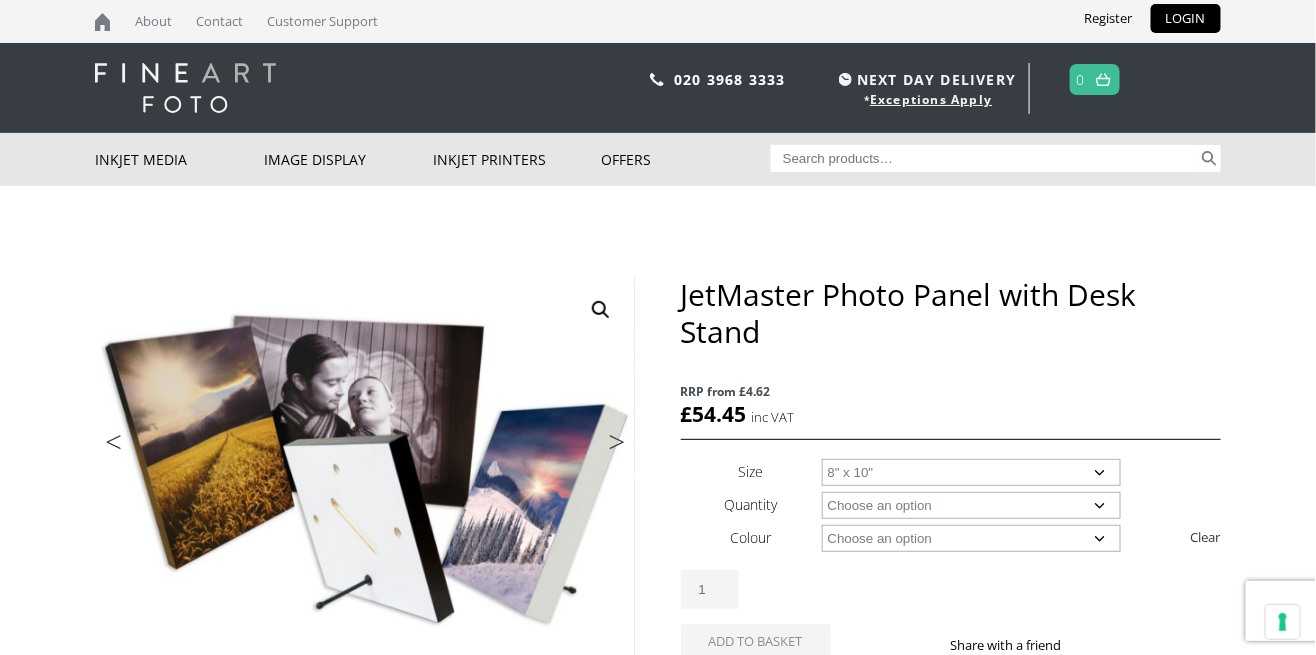 click on "Choose an option A3+ 5" x 5" 5" x 7" 6" x 8" 8" x 8" 8" x 10" 8" x 12" 11" x 14"" 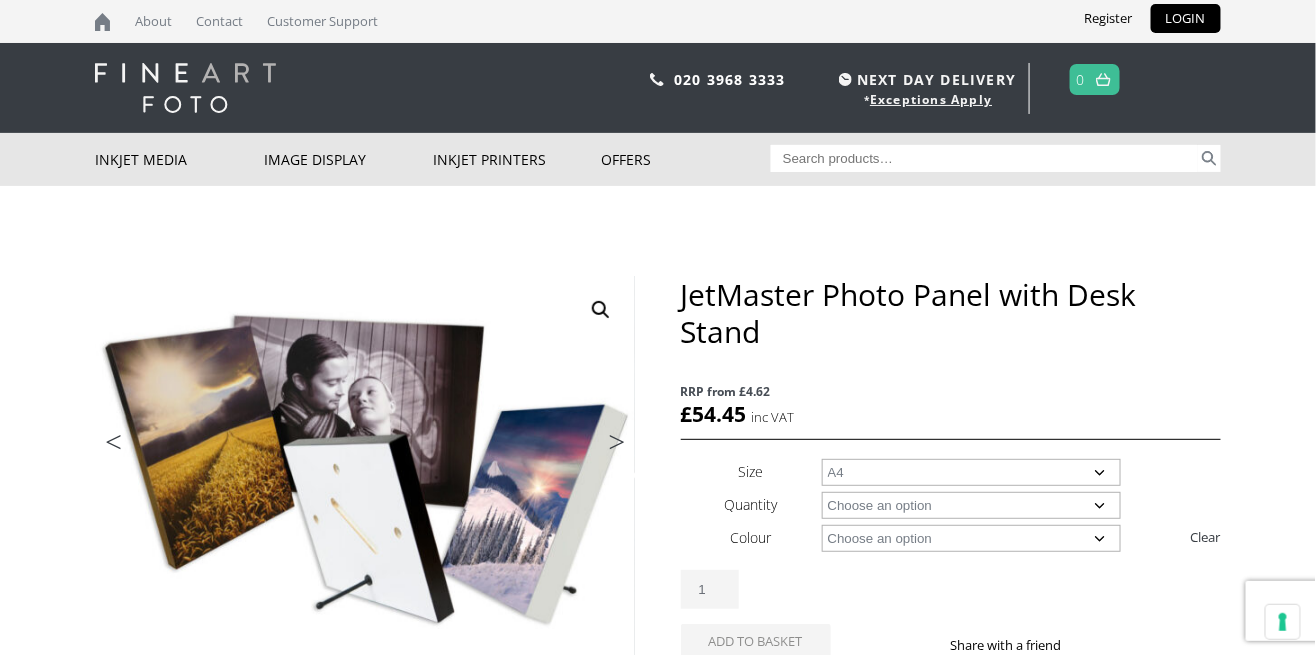 select on "a4" 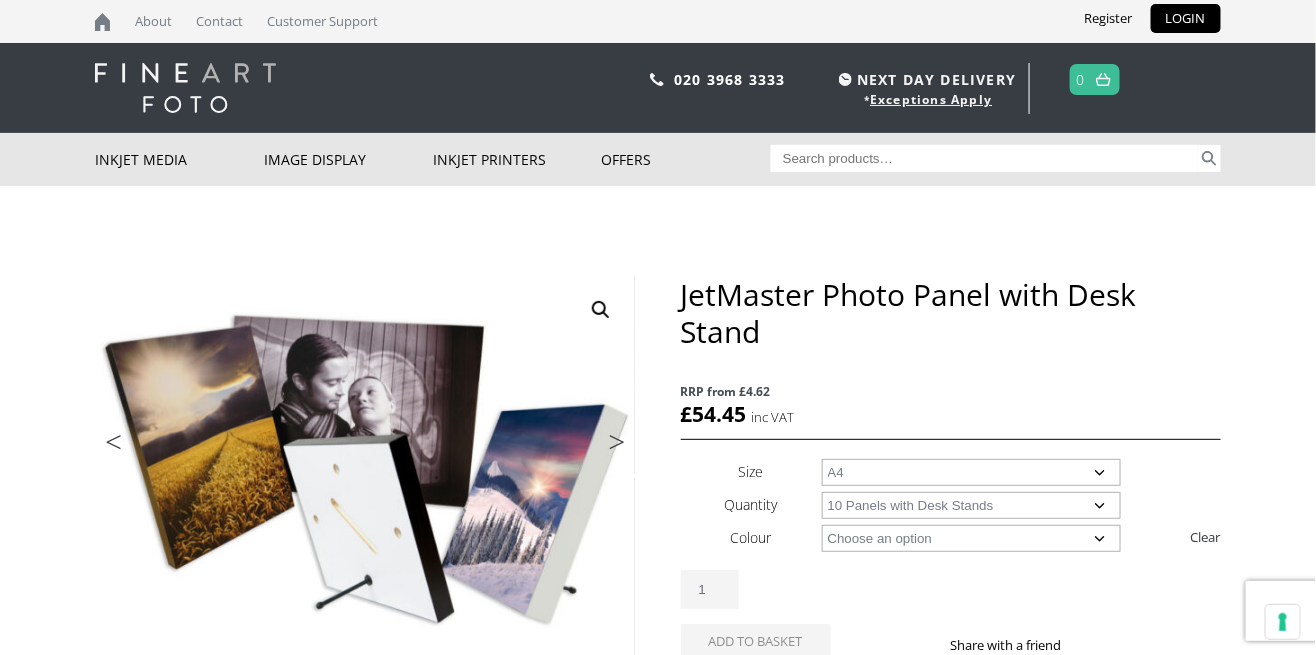 select on "a4" 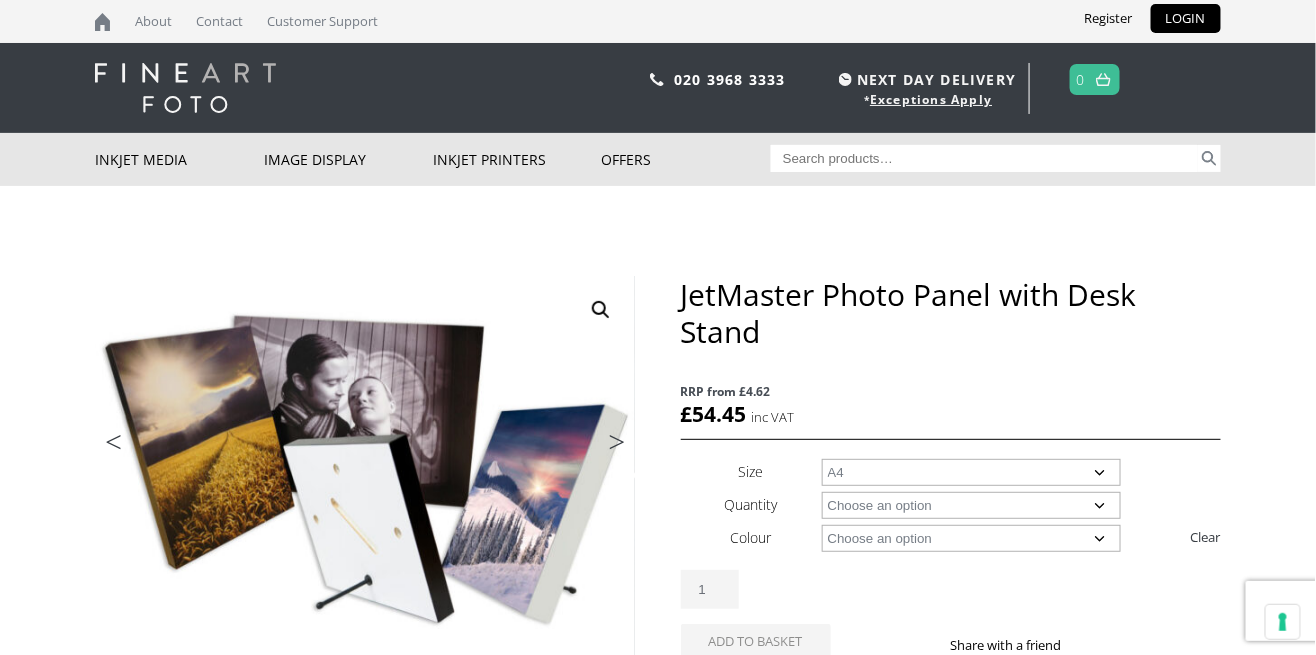 click on "Choose an option Black" 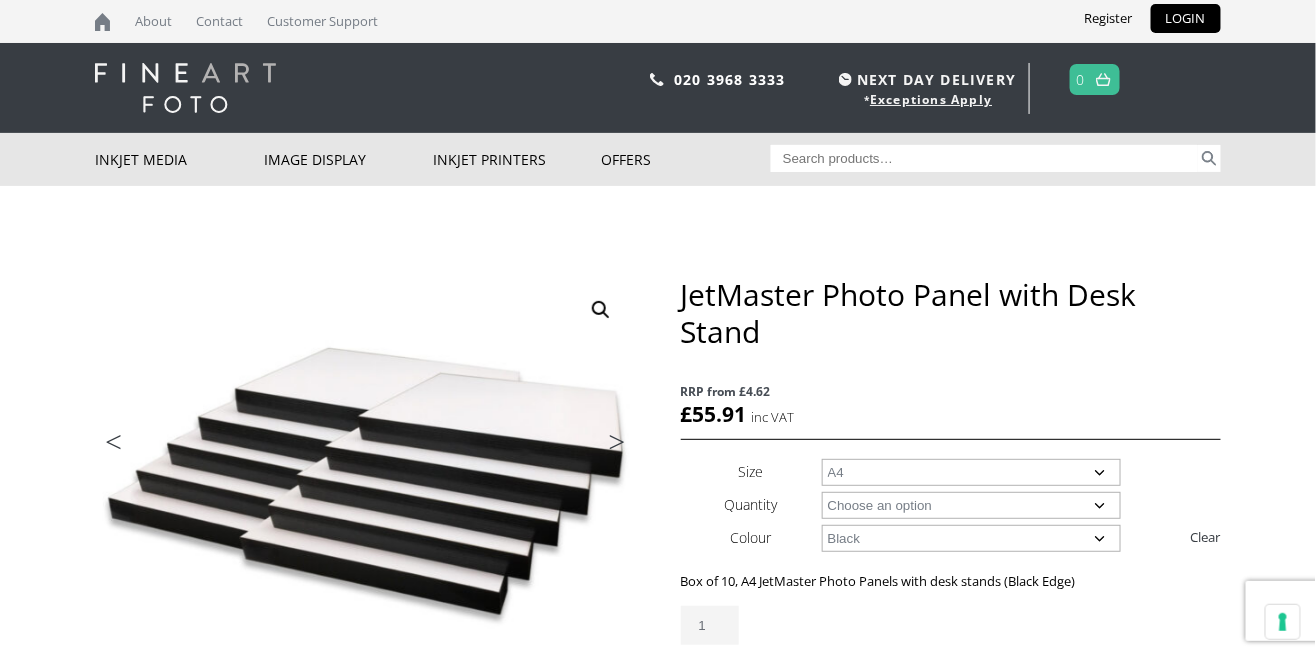 click on "Choose an option A4 5" x 5" 5" x 7" 6" x 8" 8" x 8" 8" x 10" 8" x 12" 11" x 14"" 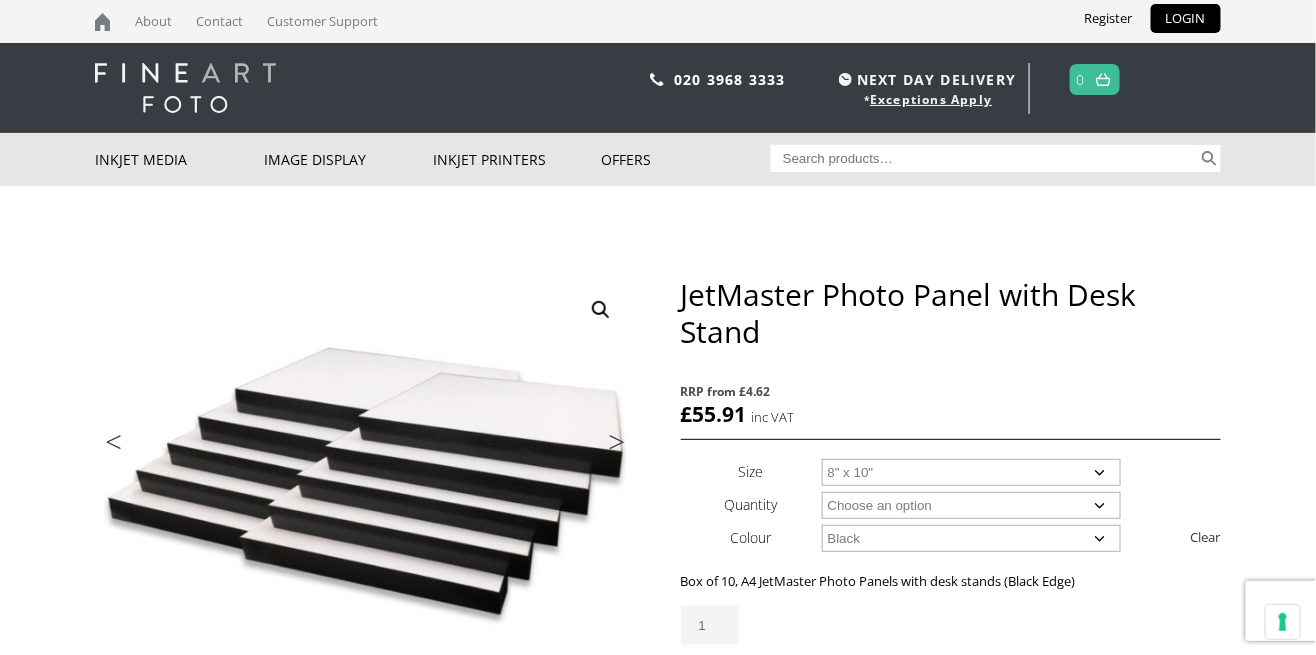 select on "8-x-10" 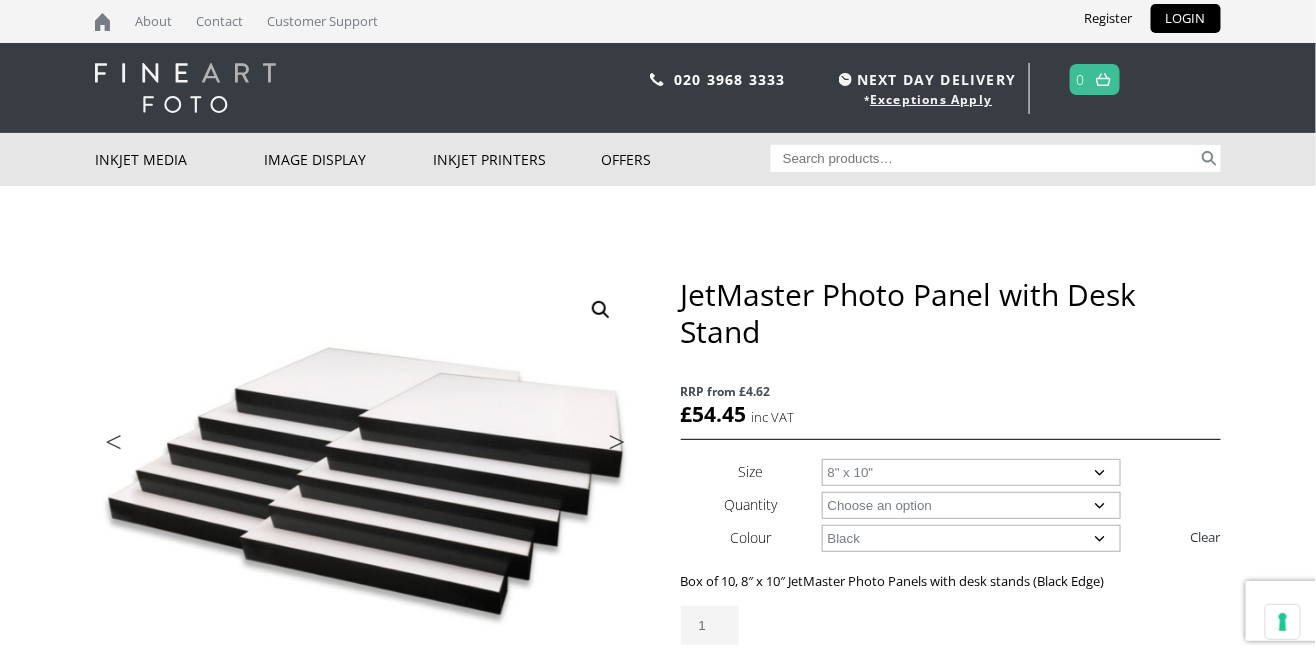 click on "Choose an option Black White" 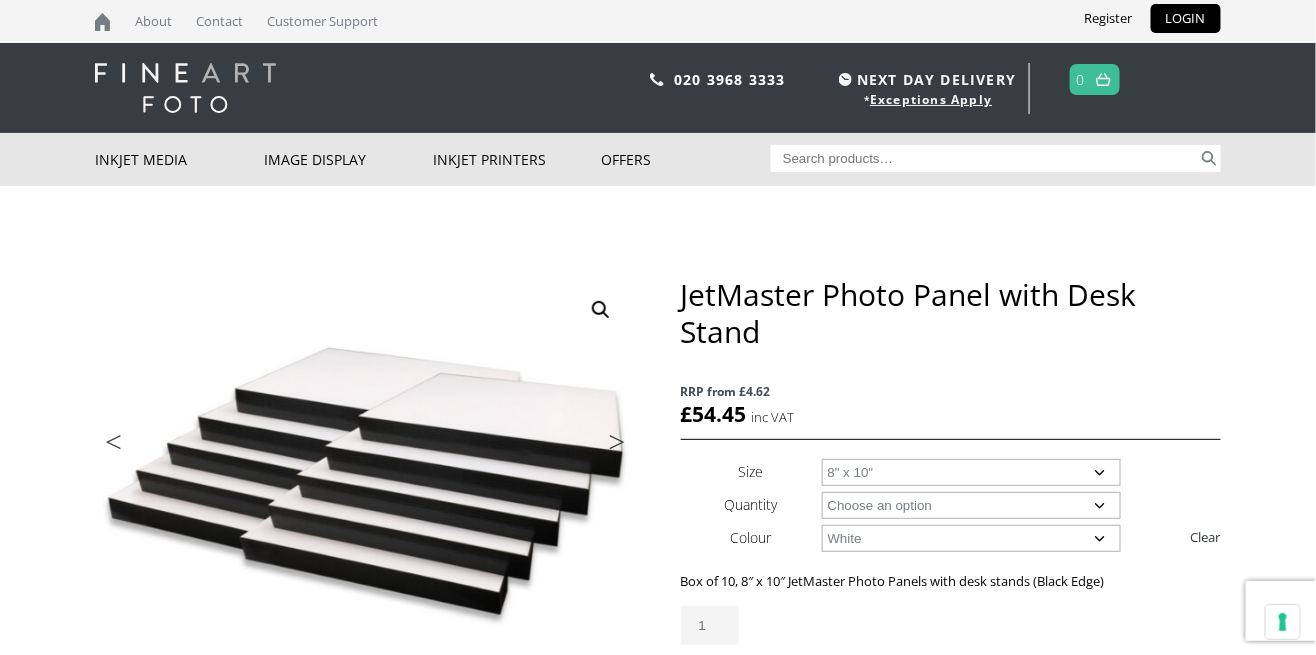 select on "8-x-10" 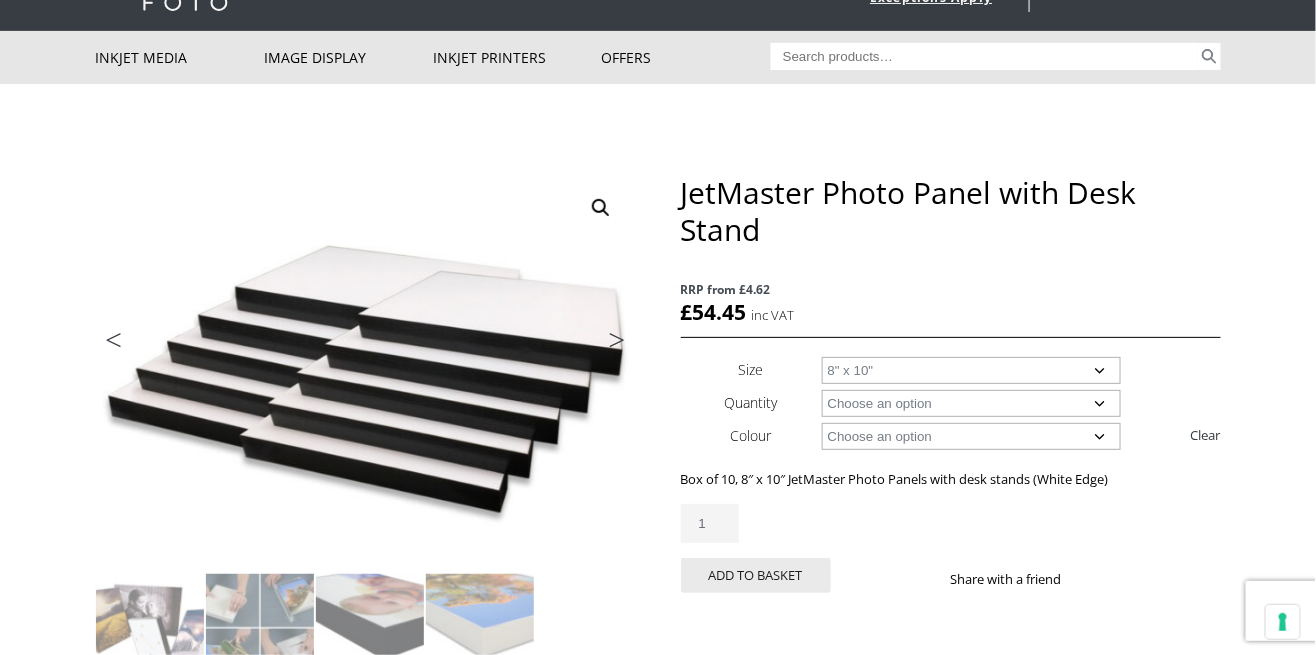 scroll, scrollTop: 104, scrollLeft: 0, axis: vertical 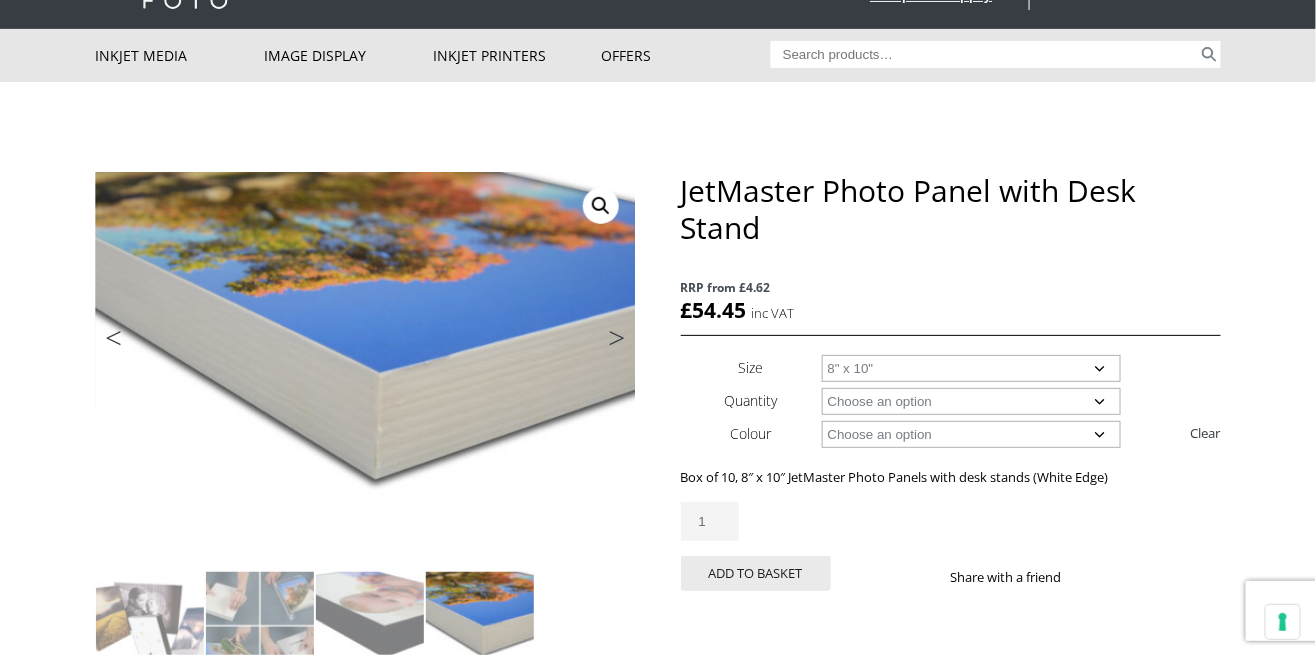 click on "Choose an option Black White" 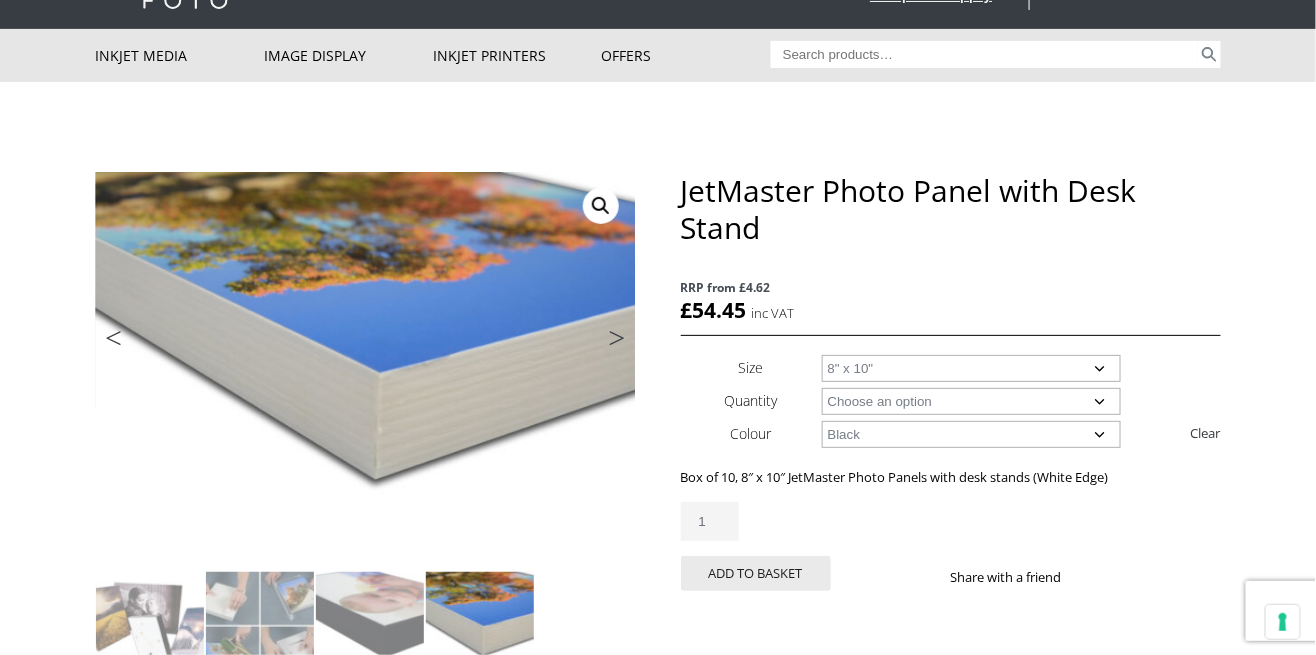 select on "8-x-10" 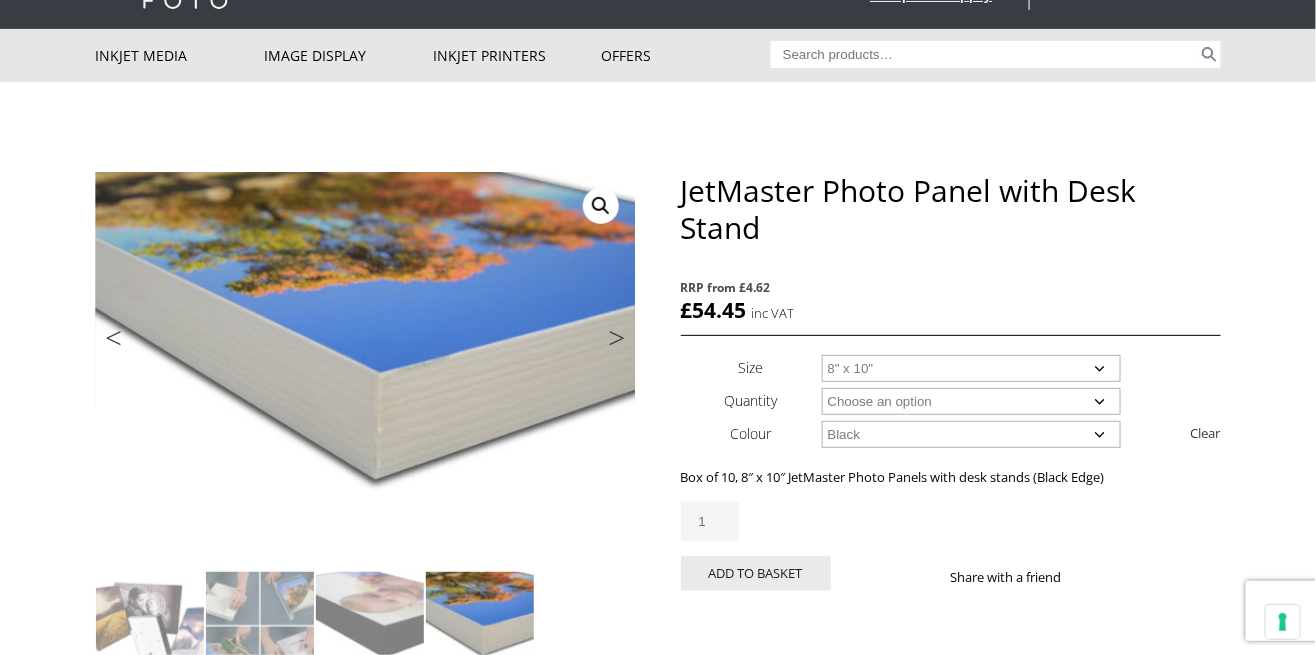 click on "JetMaster Photo Panel with Desk Stand" at bounding box center (951, 209) 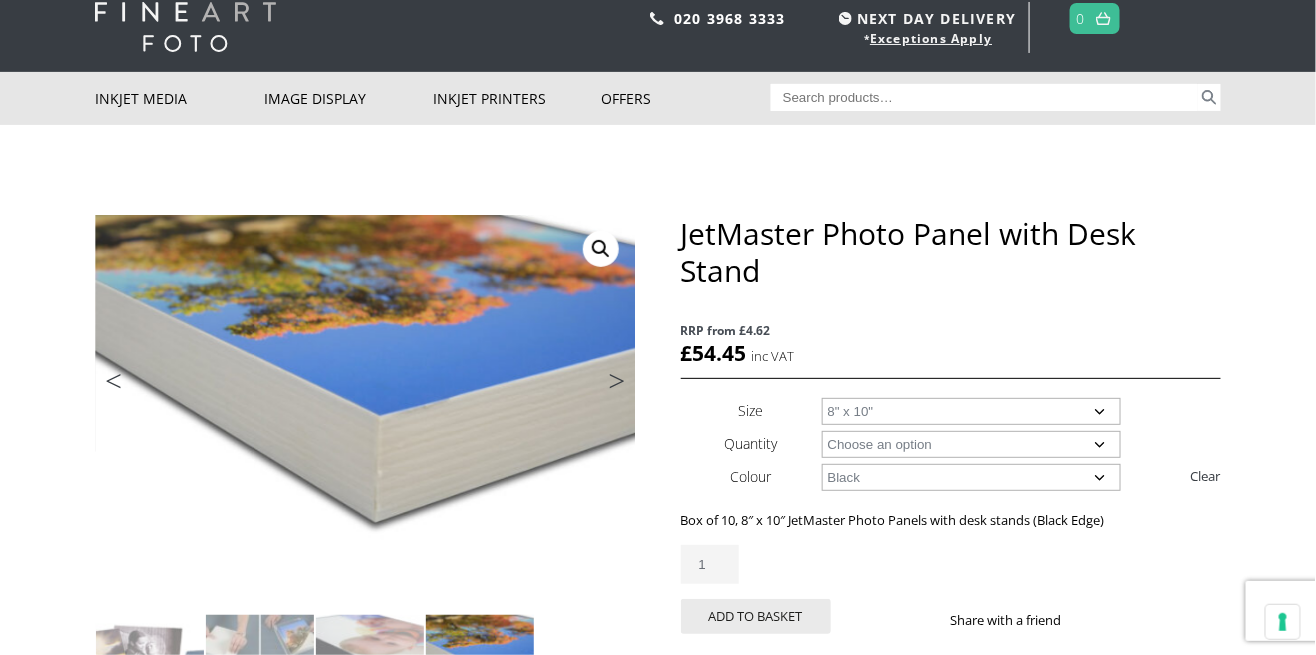 scroll, scrollTop: 0, scrollLeft: 0, axis: both 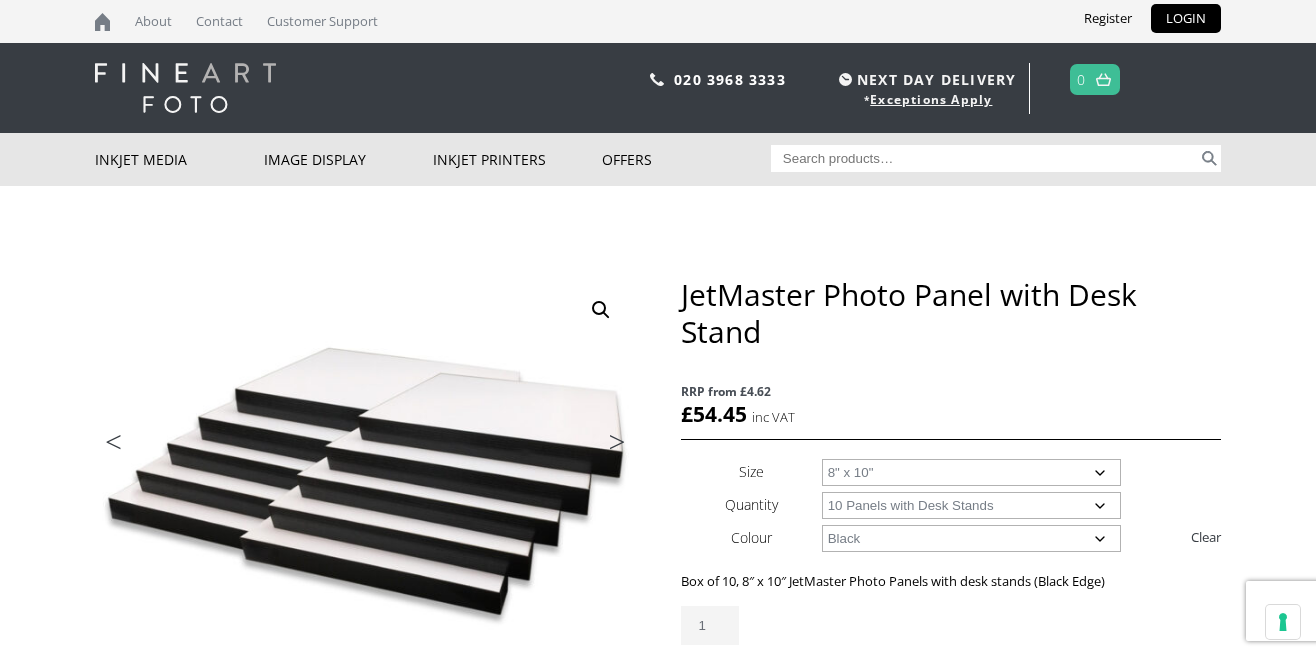 select on "8-x-10" 